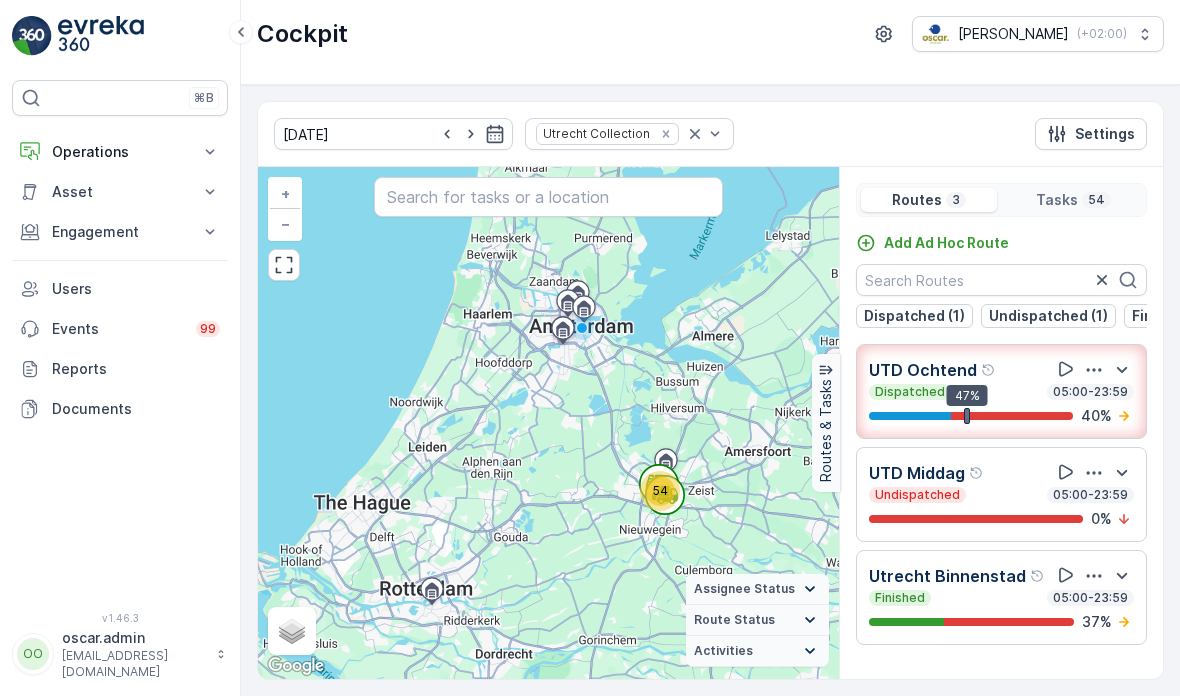 scroll, scrollTop: 0, scrollLeft: 0, axis: both 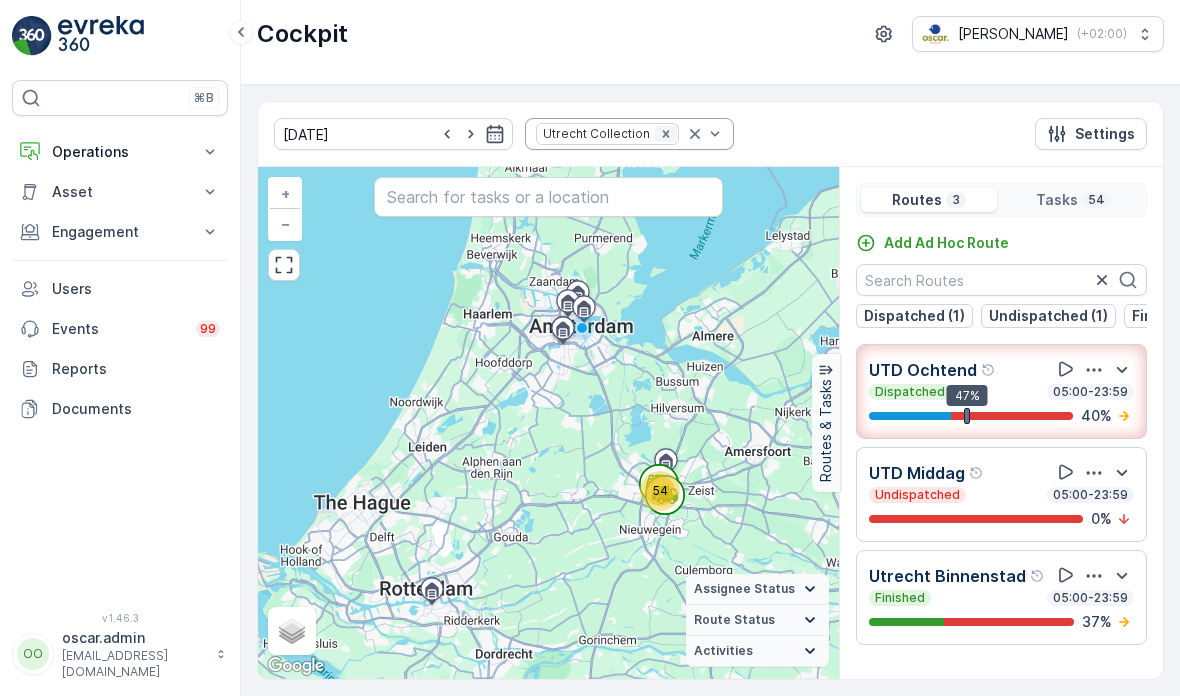 click 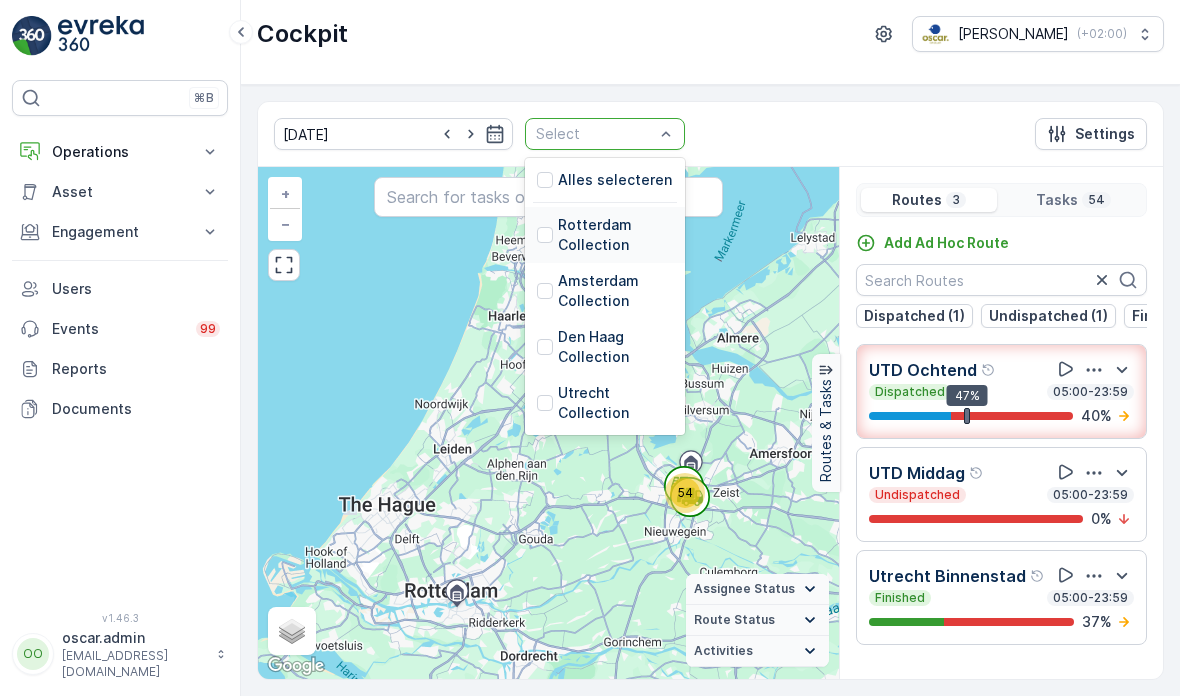 click on "Rotterdam Collection" at bounding box center [615, 235] 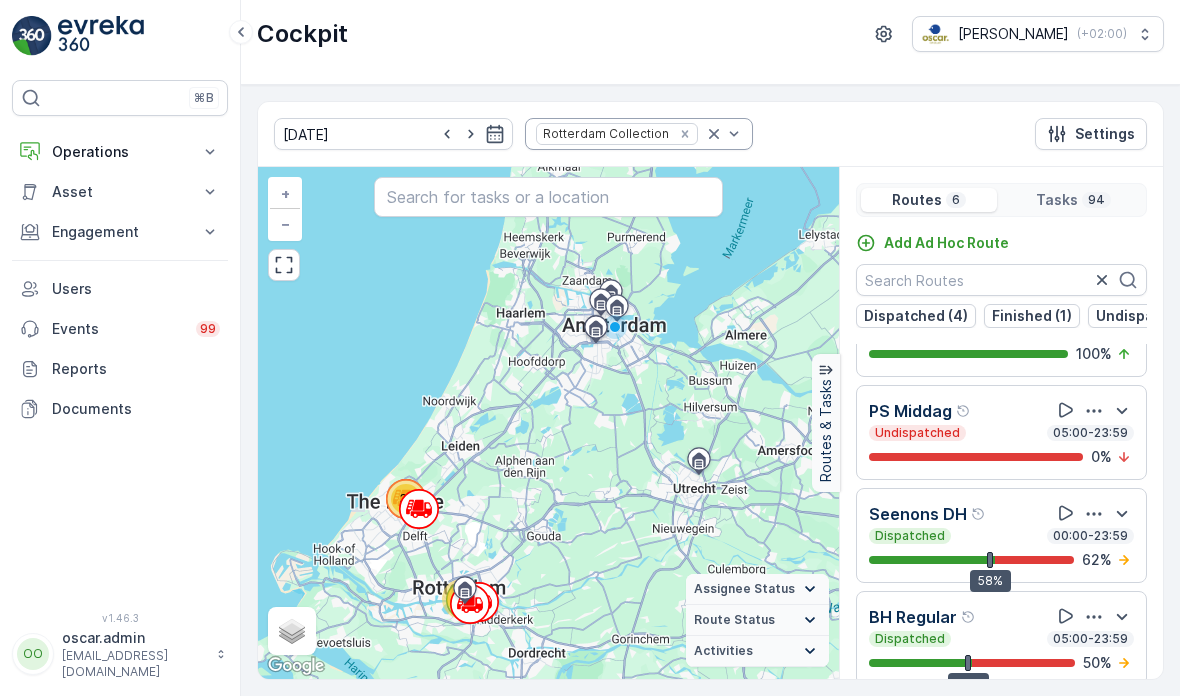 scroll, scrollTop: 161, scrollLeft: 0, axis: vertical 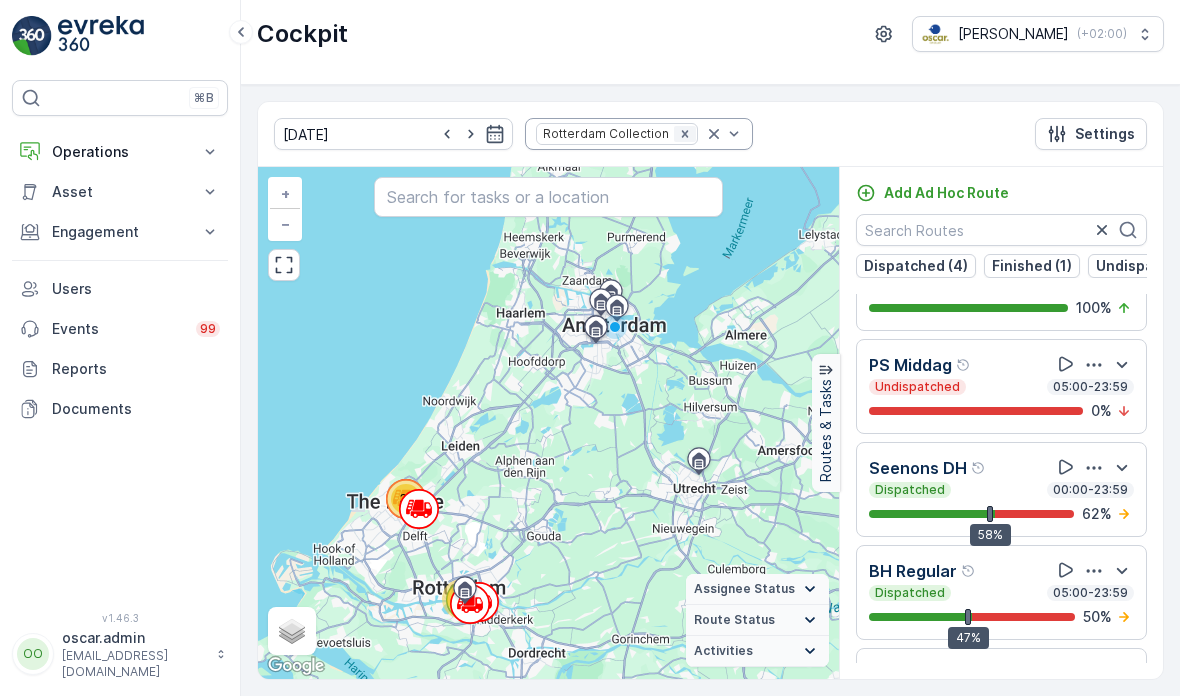 click at bounding box center [685, 134] 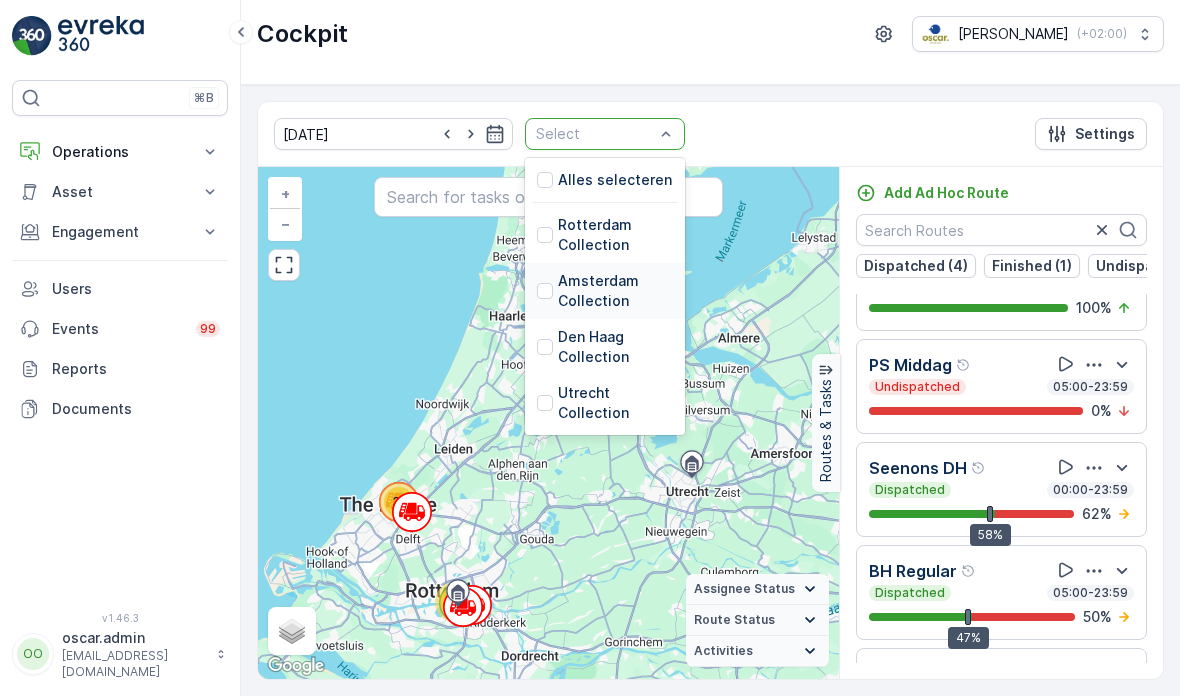 click on "Amsterdam Collection" at bounding box center (615, 291) 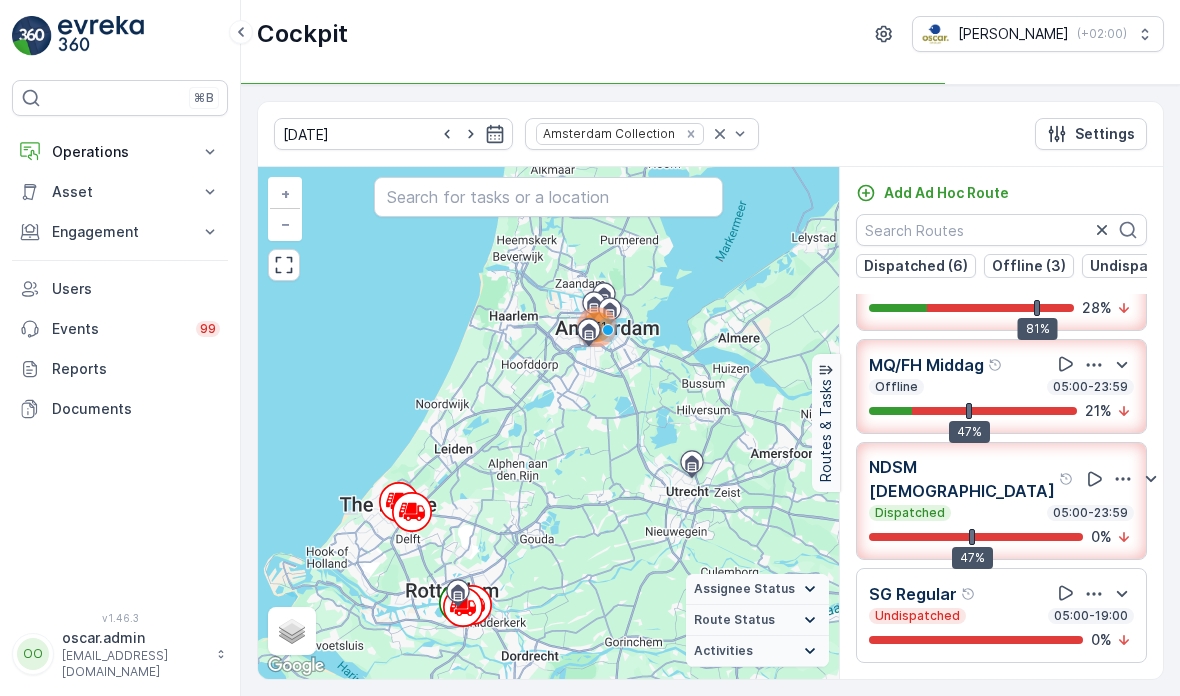 scroll, scrollTop: 5, scrollLeft: 0, axis: vertical 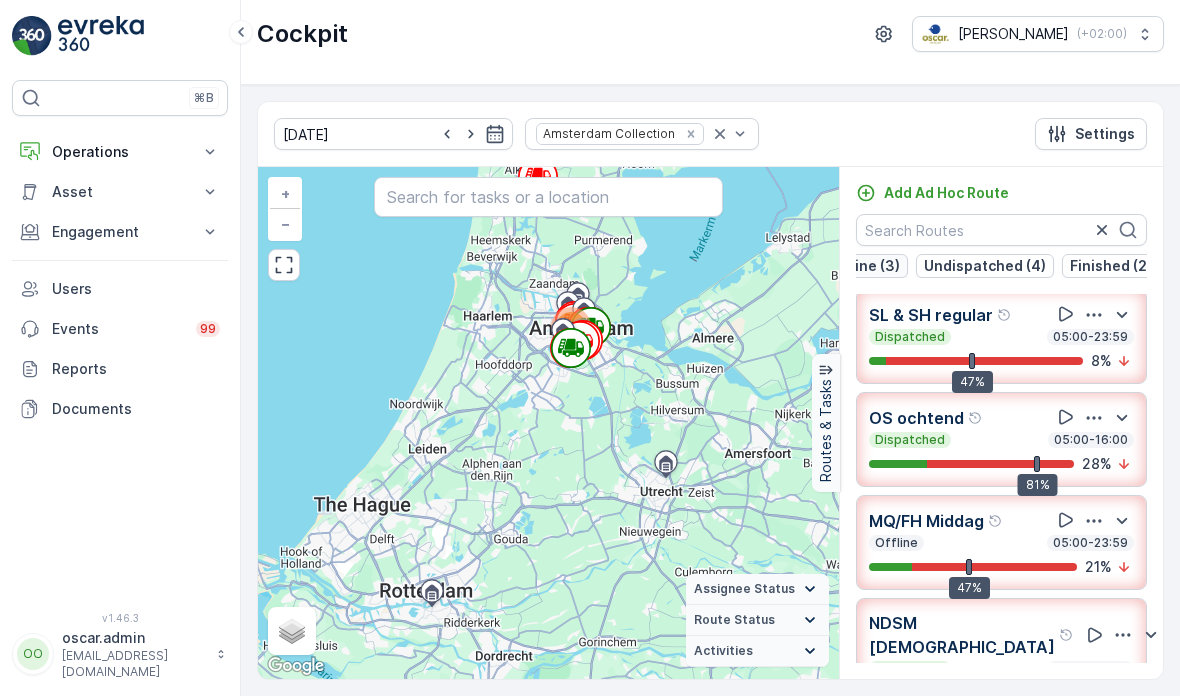 click on "Finished   (2)" at bounding box center (1111, 266) 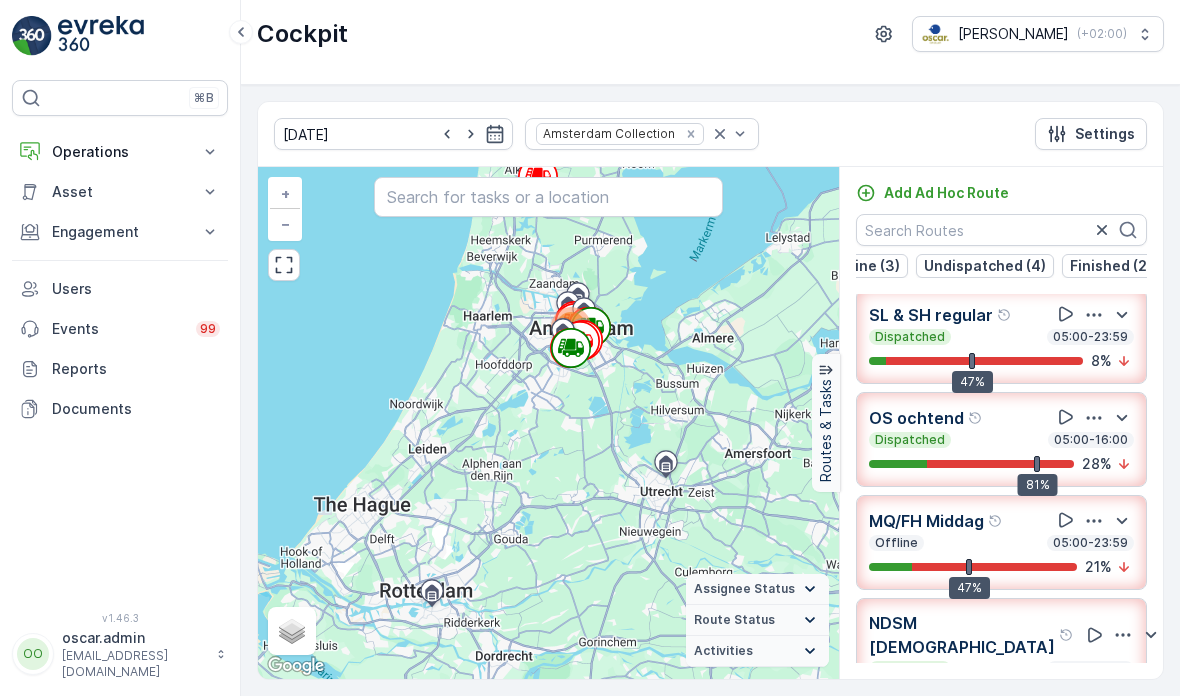 scroll, scrollTop: 0, scrollLeft: 0, axis: both 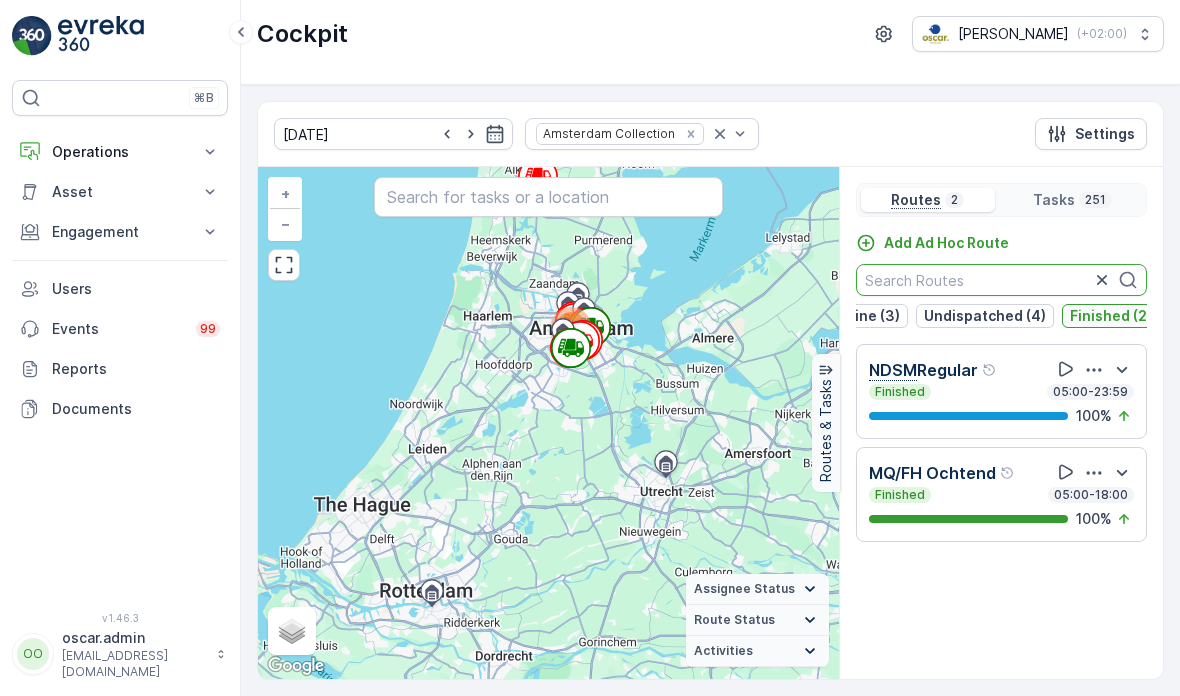 click on "Finished   (2)" at bounding box center (1111, 316) 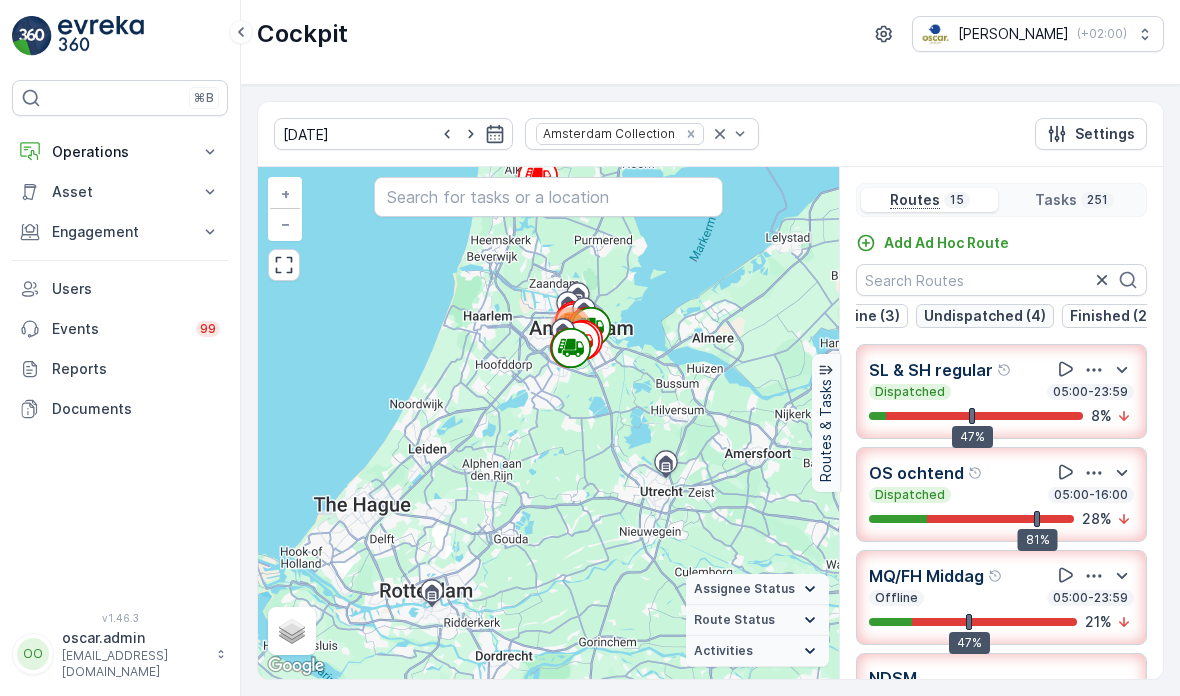click on "Undispatched   (4)" at bounding box center (985, 316) 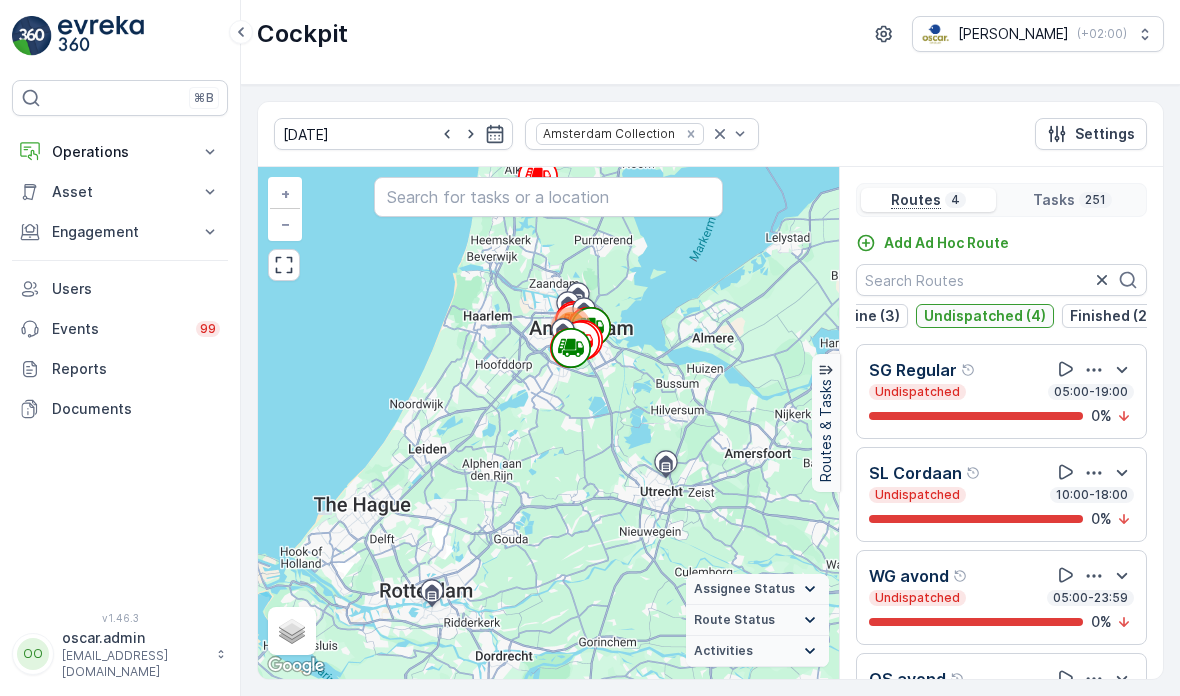 scroll, scrollTop: 0, scrollLeft: 0, axis: both 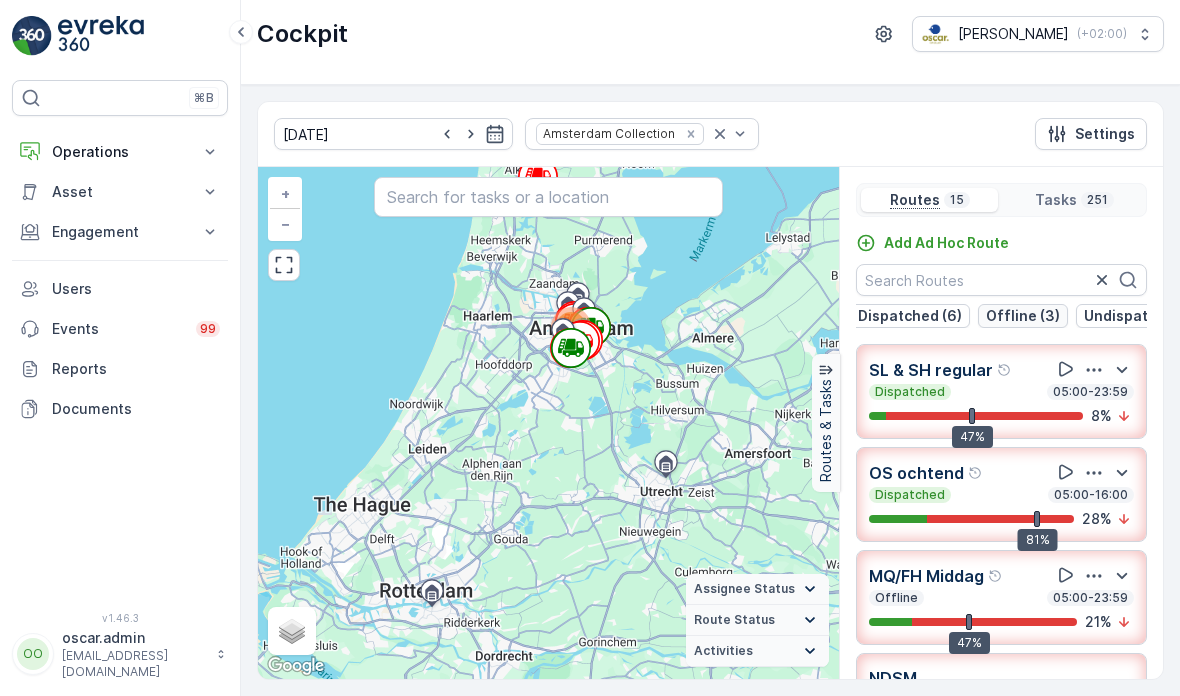 click on "Offline   (3)" at bounding box center (1023, 316) 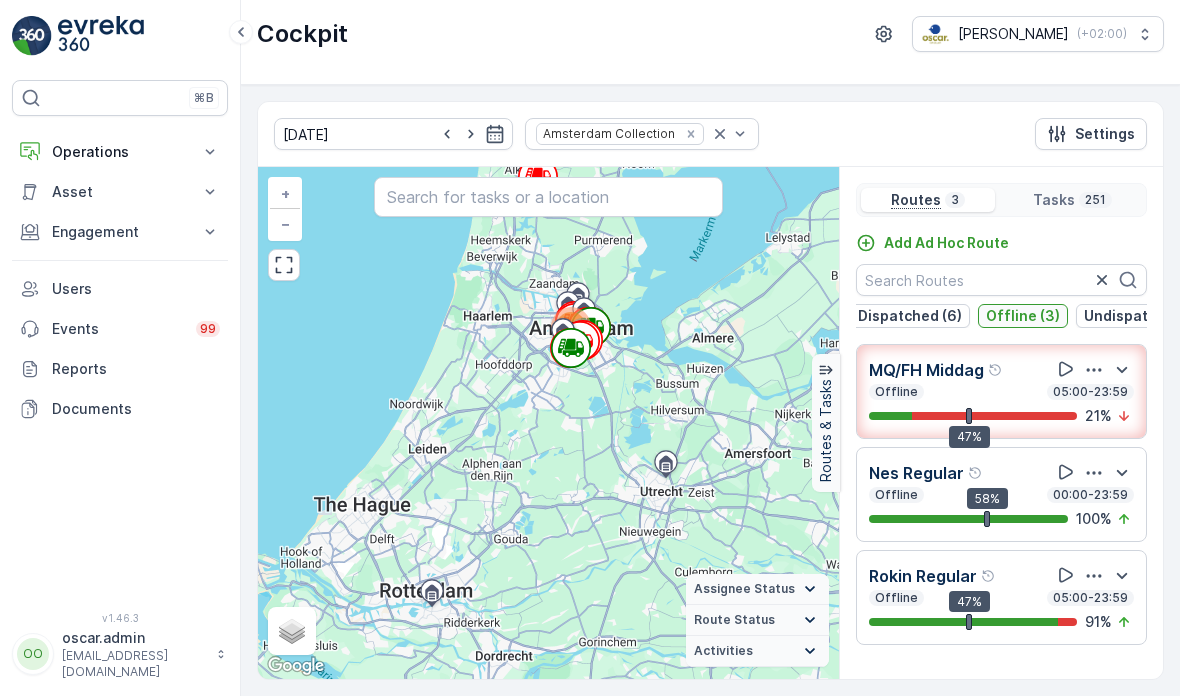 click on "Offline   (3)" at bounding box center [1023, 316] 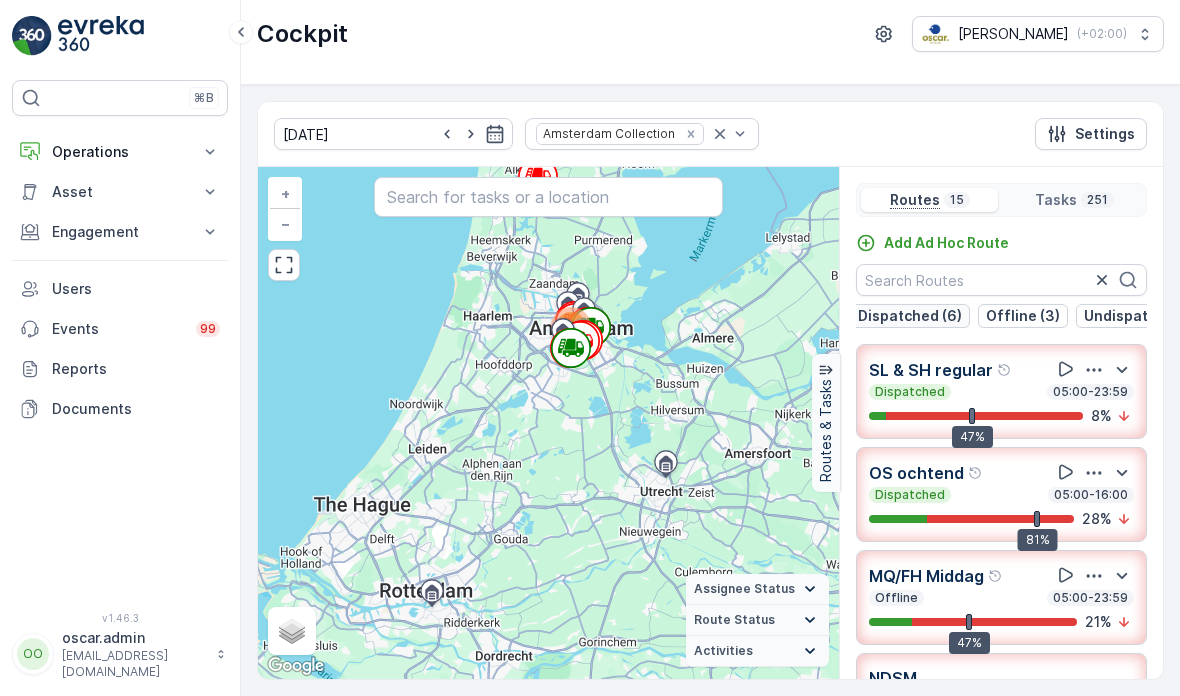 click on "Dispatched   (6)" at bounding box center [910, 316] 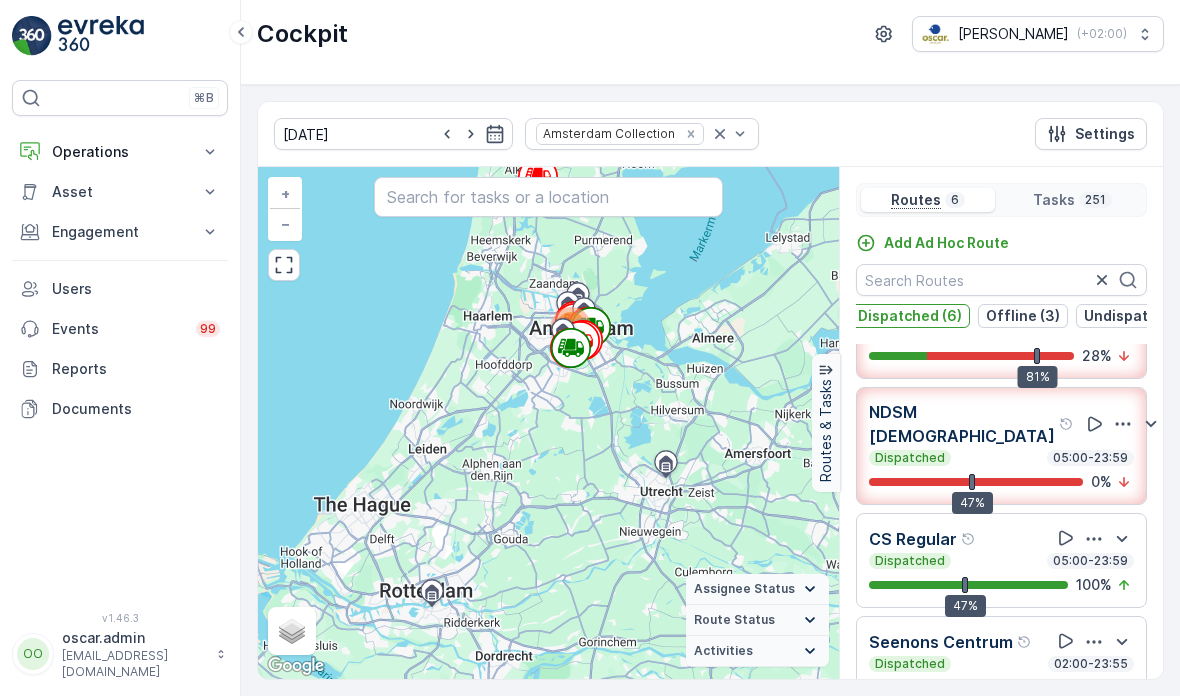 scroll, scrollTop: 161, scrollLeft: 0, axis: vertical 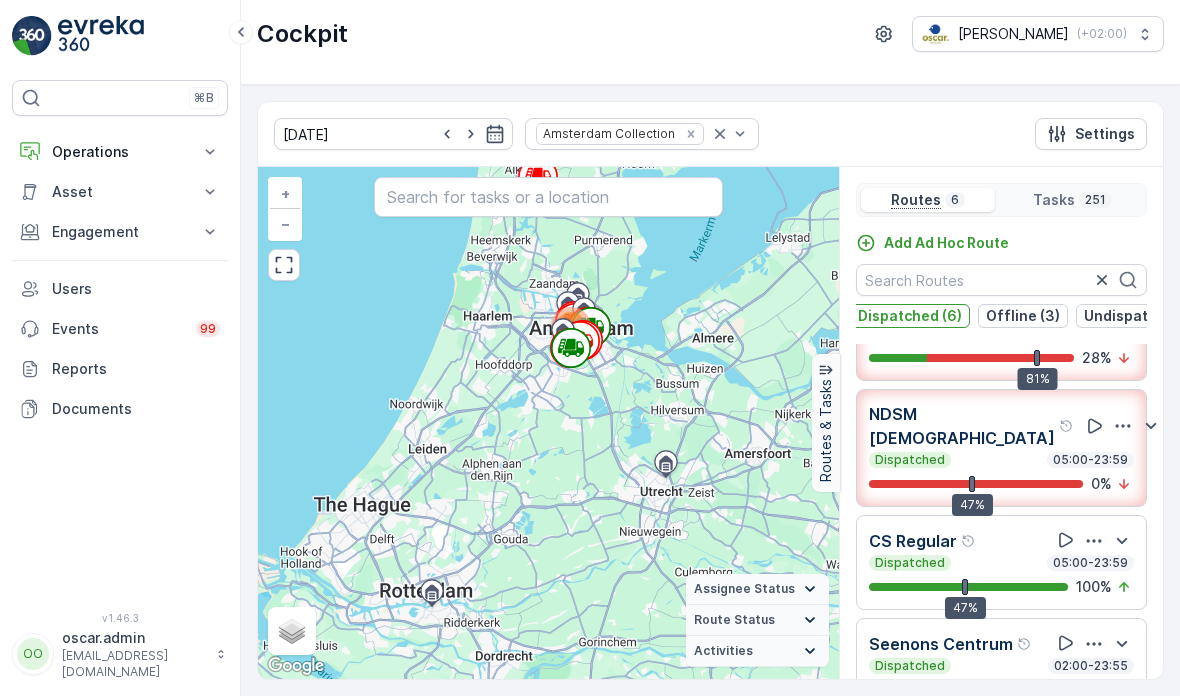 click 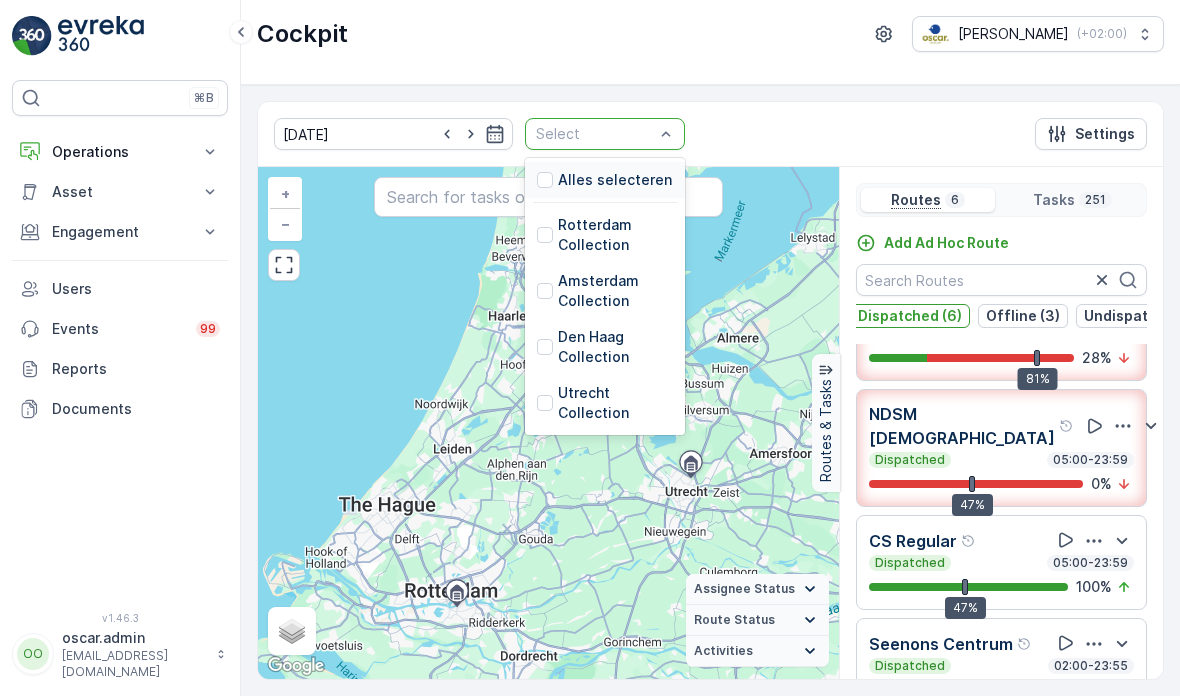 click on "Select" at bounding box center (605, 134) 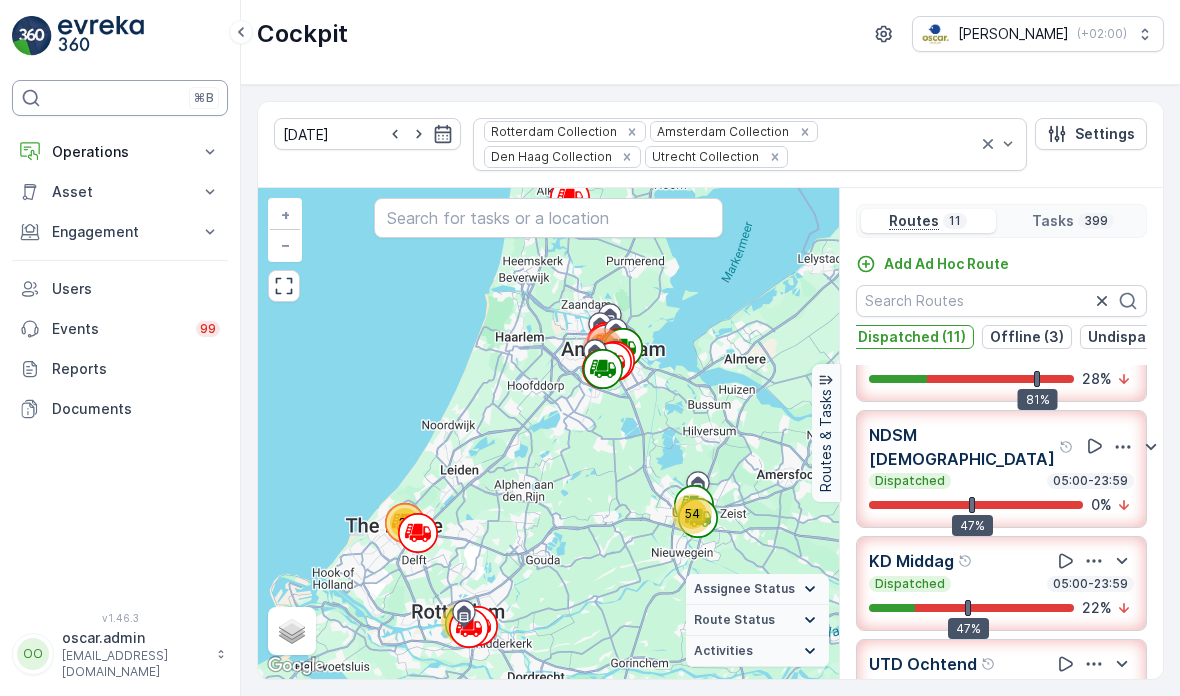 drag, startPoint x: 95, startPoint y: 28, endPoint x: 95, endPoint y: 108, distance: 80 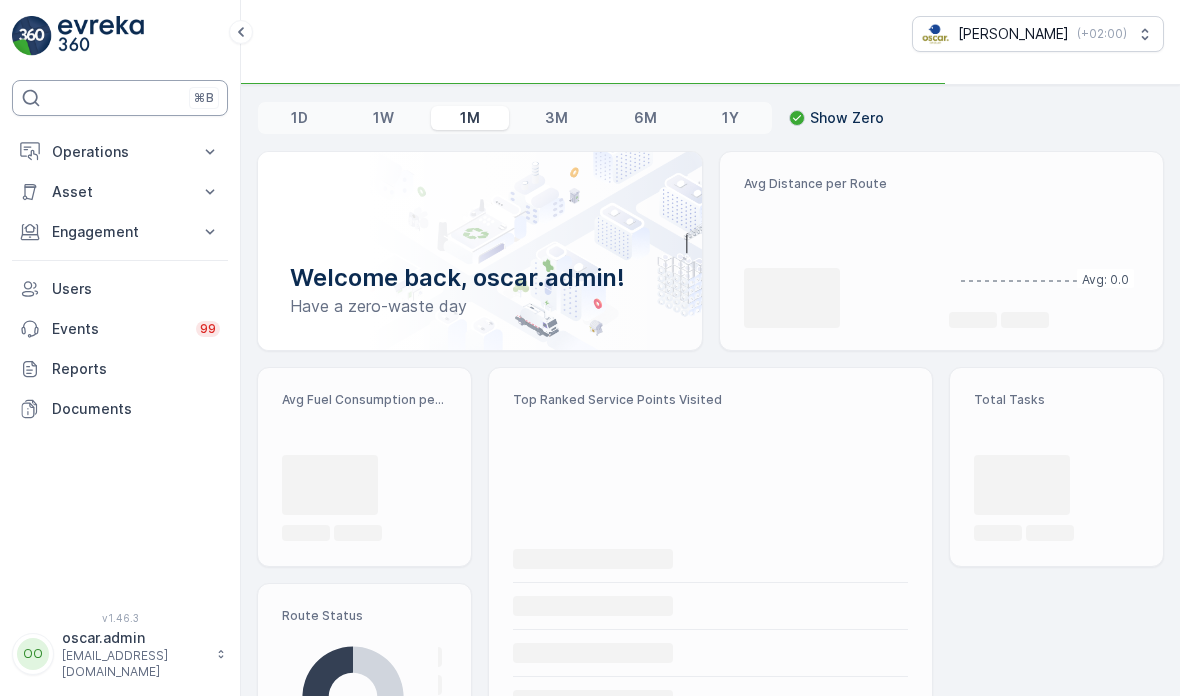scroll, scrollTop: 0, scrollLeft: 0, axis: both 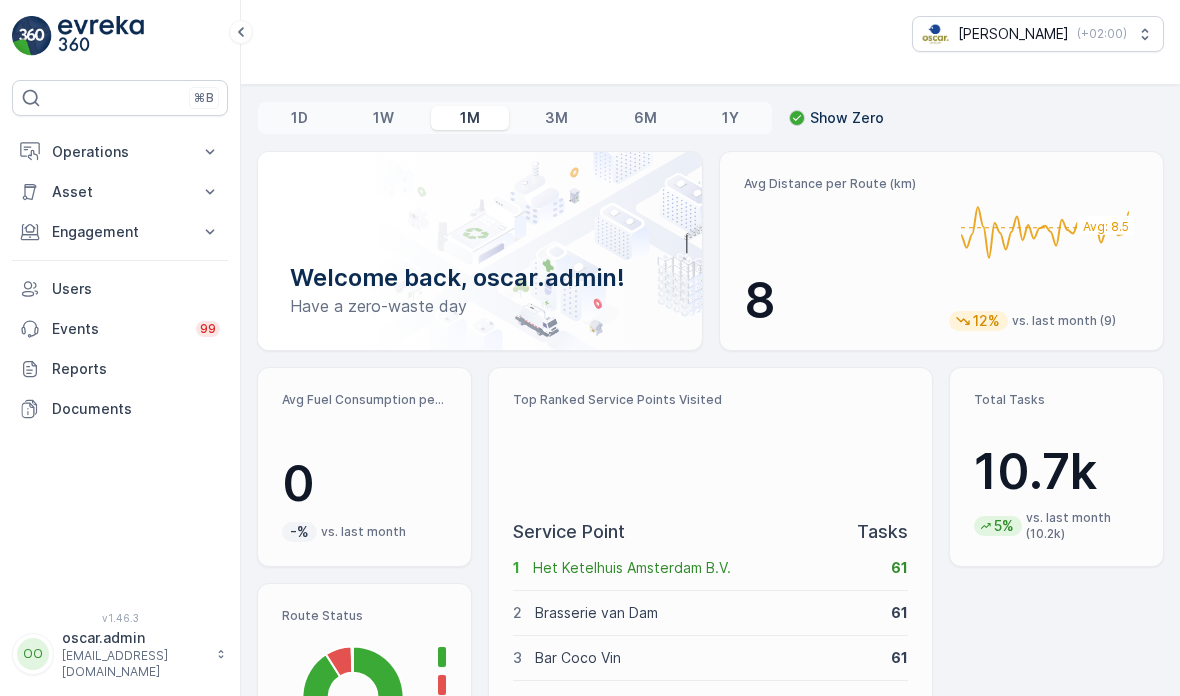 click on "⌘B Operations Insights Planning Routes & Tasks Cockpit Settings Asset Assets Engagement Insights Entities Contacts Service Points Orders Pricing Engine Users Events 99 Reports Documents v 1.46.3 OO oscar.[PERSON_NAME] [PERSON_NAME][EMAIL_ADDRESS][DOMAIN_NAME] [PERSON_NAME] ( +02:00 ) 1D 1W 1M 3M 6M 1Y Show Zero Welcome back, oscar.admin! Have a zero-waste day Avg Distance per Route   (km) 8 Avg: 8.5 12% vs. last month (9) Avg Fuel Consumption per Route   (lt) 0 -% vs. last month Top Ranked Service Points Visited Service Point Tasks 1 Het Ketelhuis Amsterdam B.V. 61 2 Brasserie van Dam 61 3 Bar Coco Vin 61 4 Pacific 60 5 Conscious Restaurant Westerpark 59 Total Tasks   10.7k 5% vs. last month (10.2k) Task Status Done 6.981 To Do 2.362 Geen Afval 1.809 + 2   items Avg Time Spent per Route   (hr) 4 Avg: 4.5 3087% vs. last month (0) Route Status Finished Expired Dispatched Offline Top Ranked Service Points Created Tasks 69   Tasks De Drie Gr 2 Brasserie van Dam 69 3 Pacific 68 4 Het Ketelhuis Amsterdam B.V. 67 5 67" at bounding box center (590, 348) 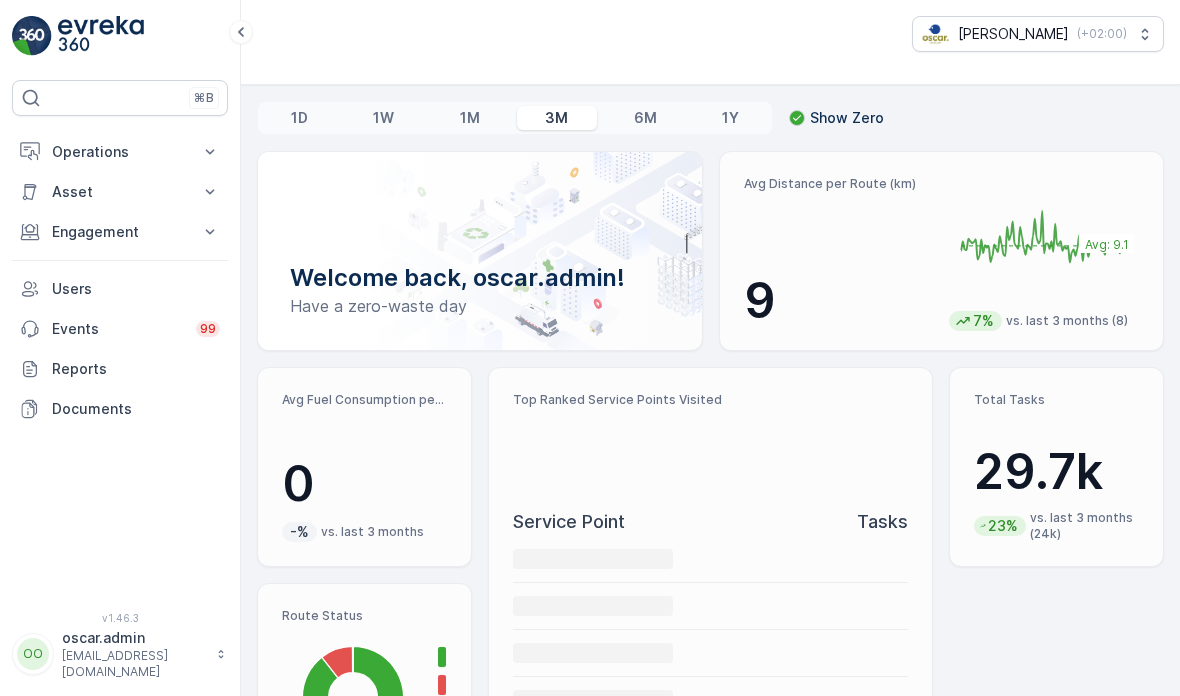 click on "1M" at bounding box center (470, 118) 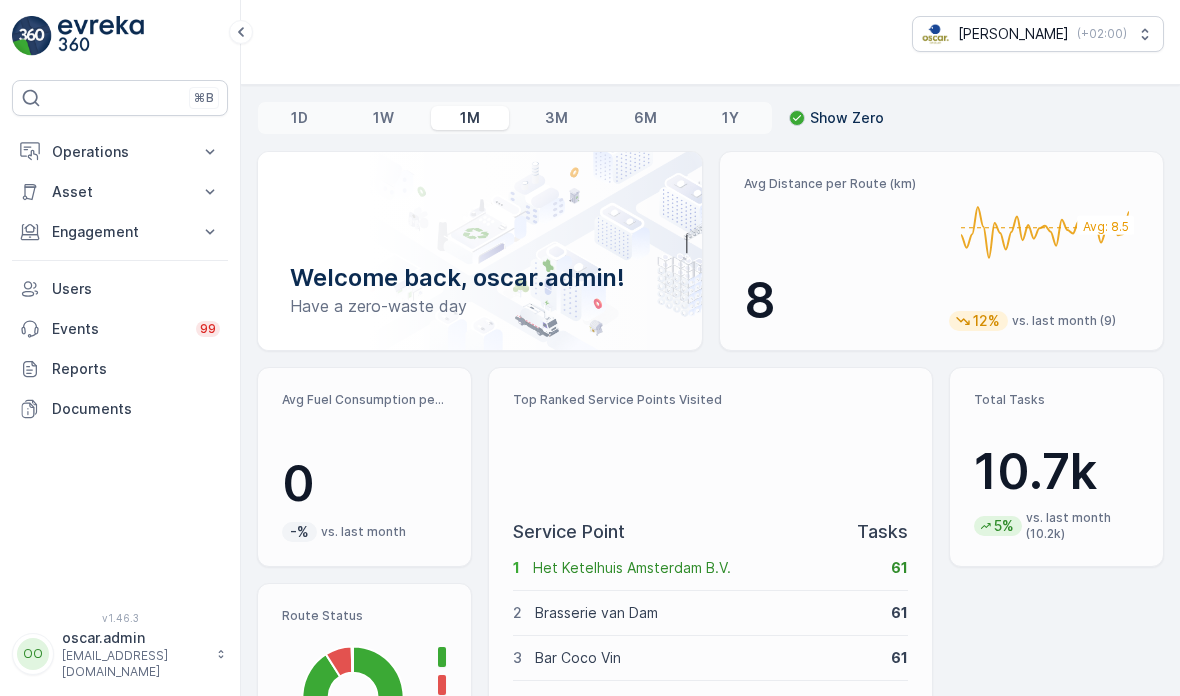 click on "1W" at bounding box center [383, 118] 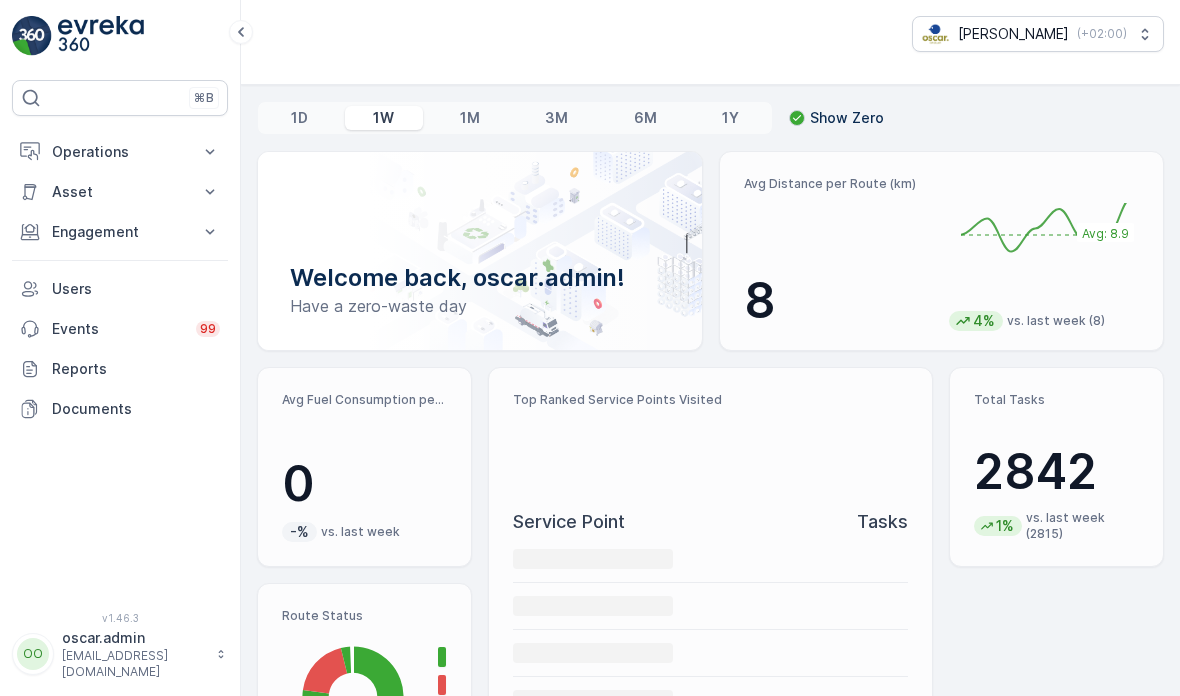 click on "1M" at bounding box center (470, 118) 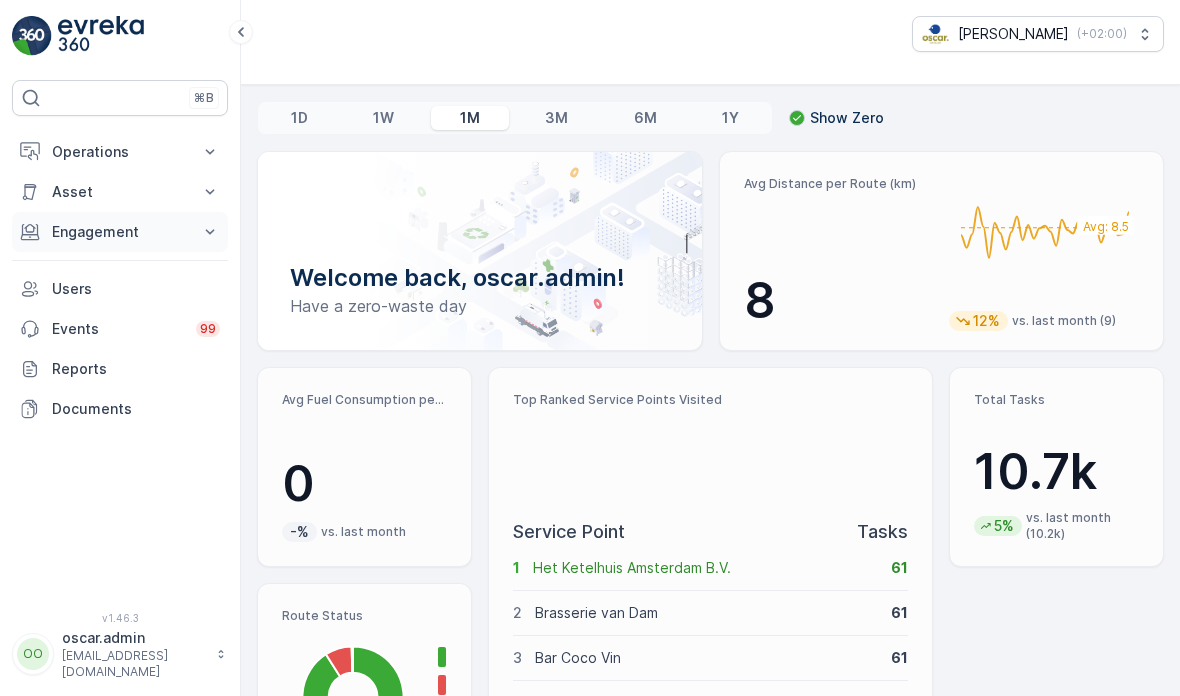 click on "Engagement" at bounding box center [120, 232] 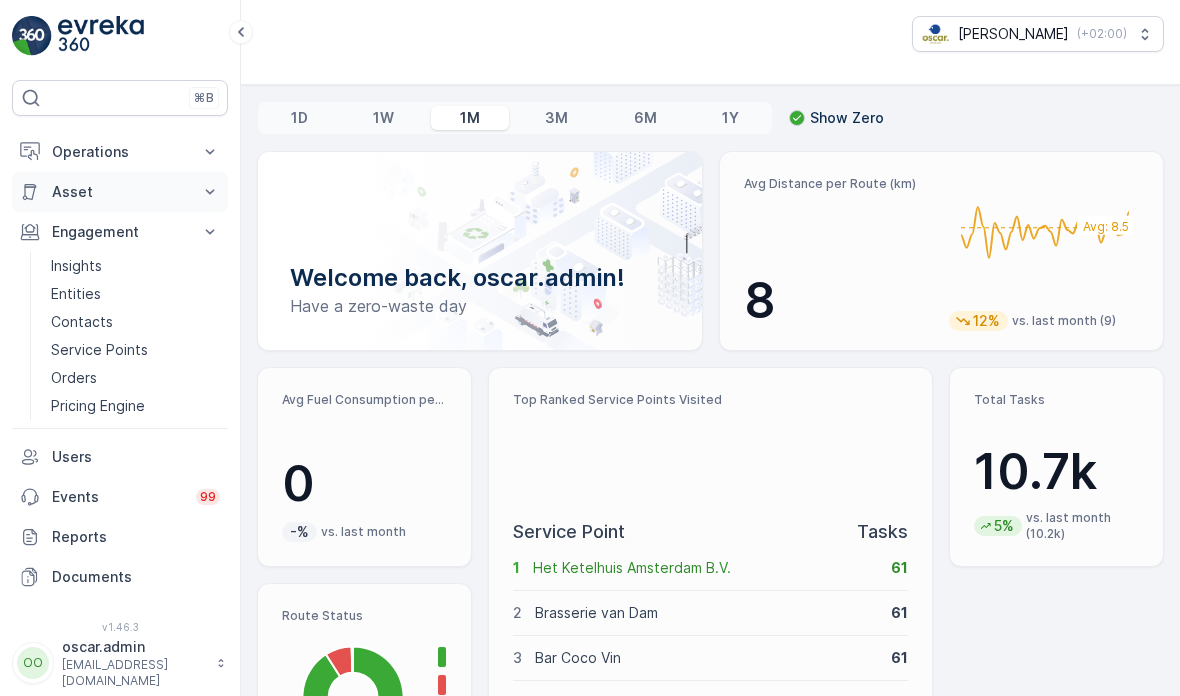 click on "Asset" at bounding box center [120, 192] 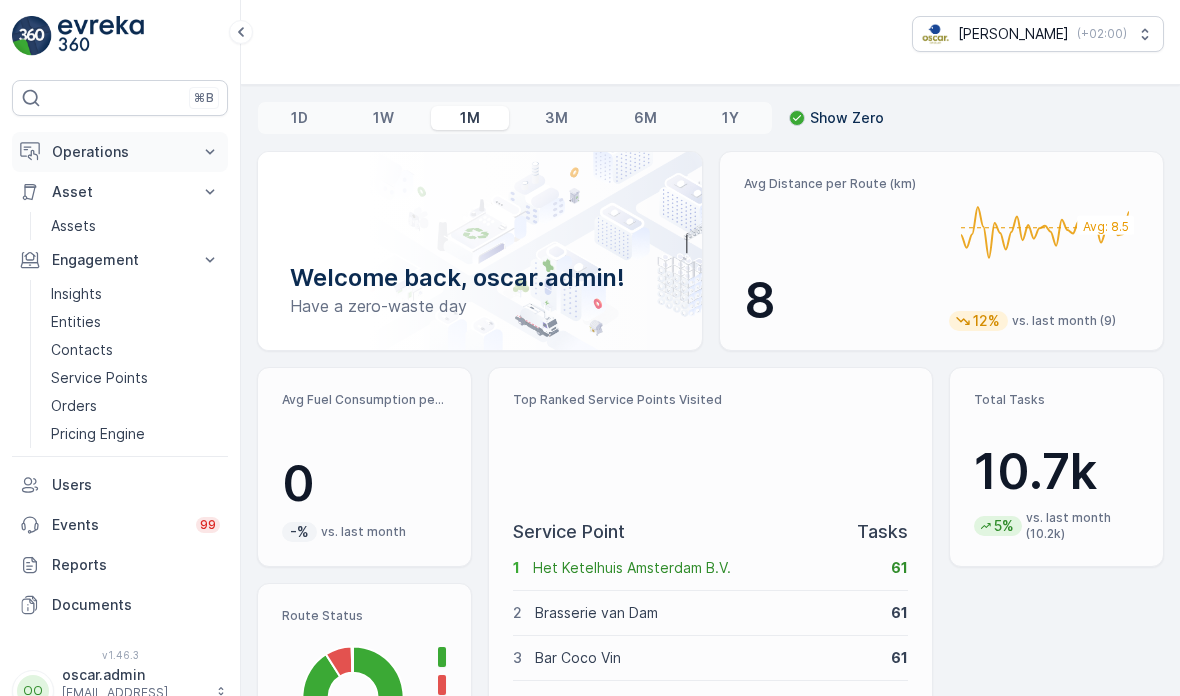 click on "Operations" at bounding box center [120, 152] 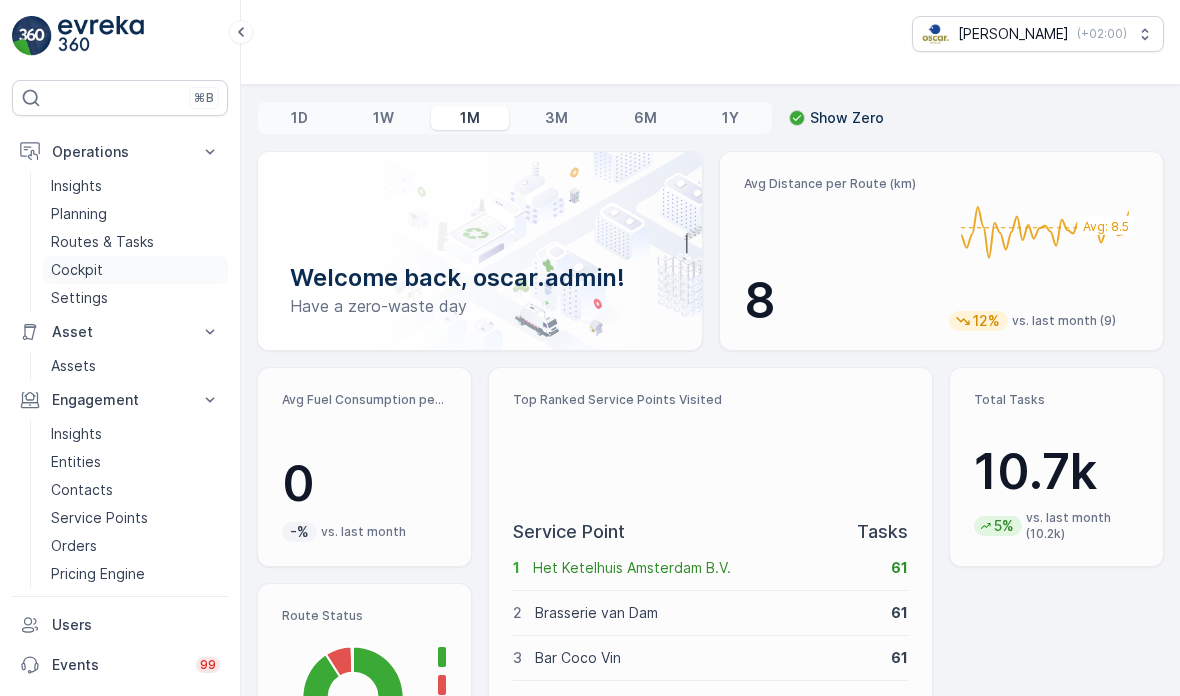 click on "Cockpit" at bounding box center [77, 270] 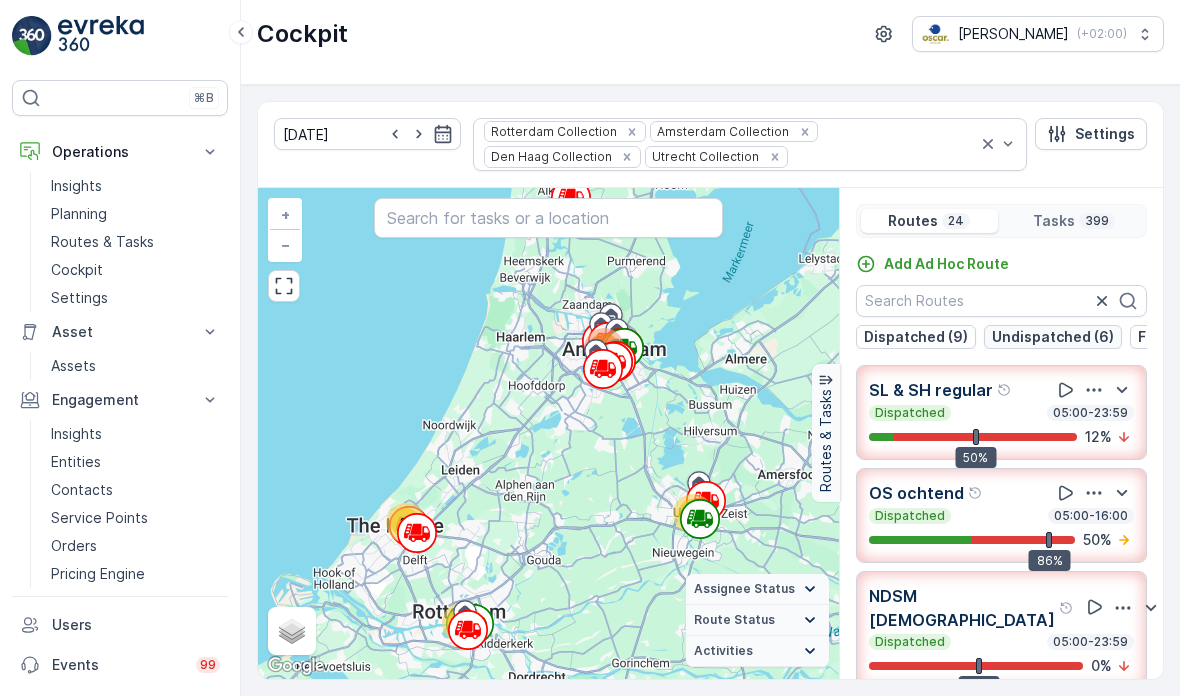 click on "Undispatched   (6)" at bounding box center [1053, 337] 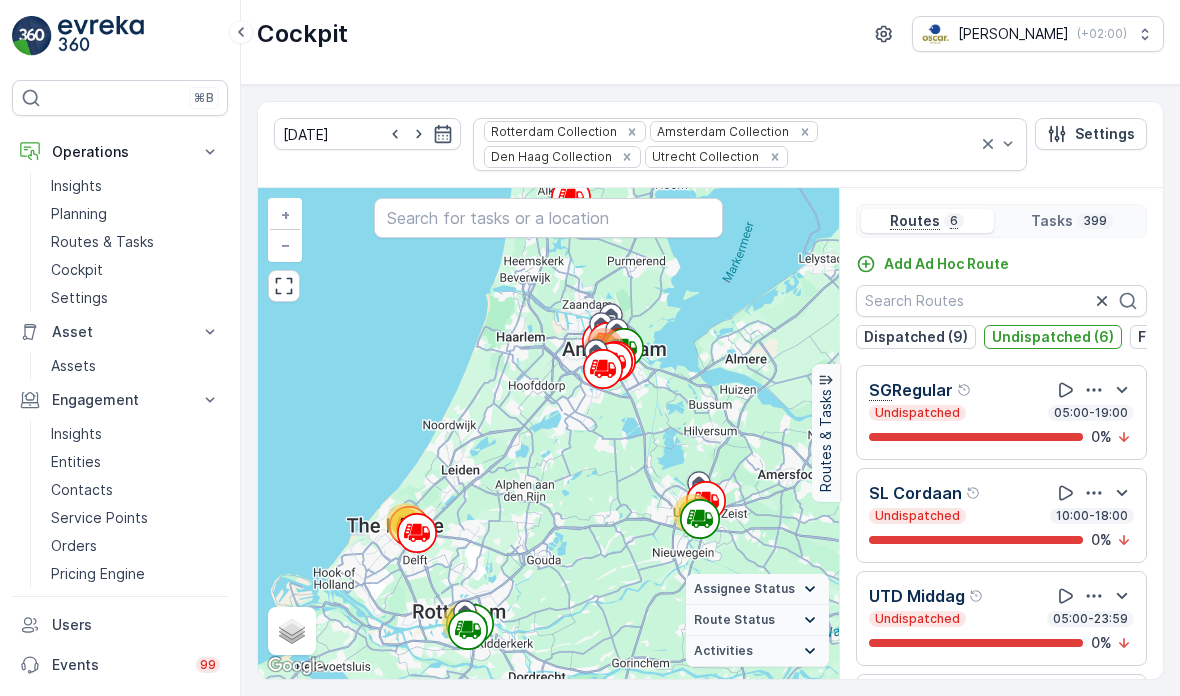 scroll, scrollTop: 0, scrollLeft: 0, axis: both 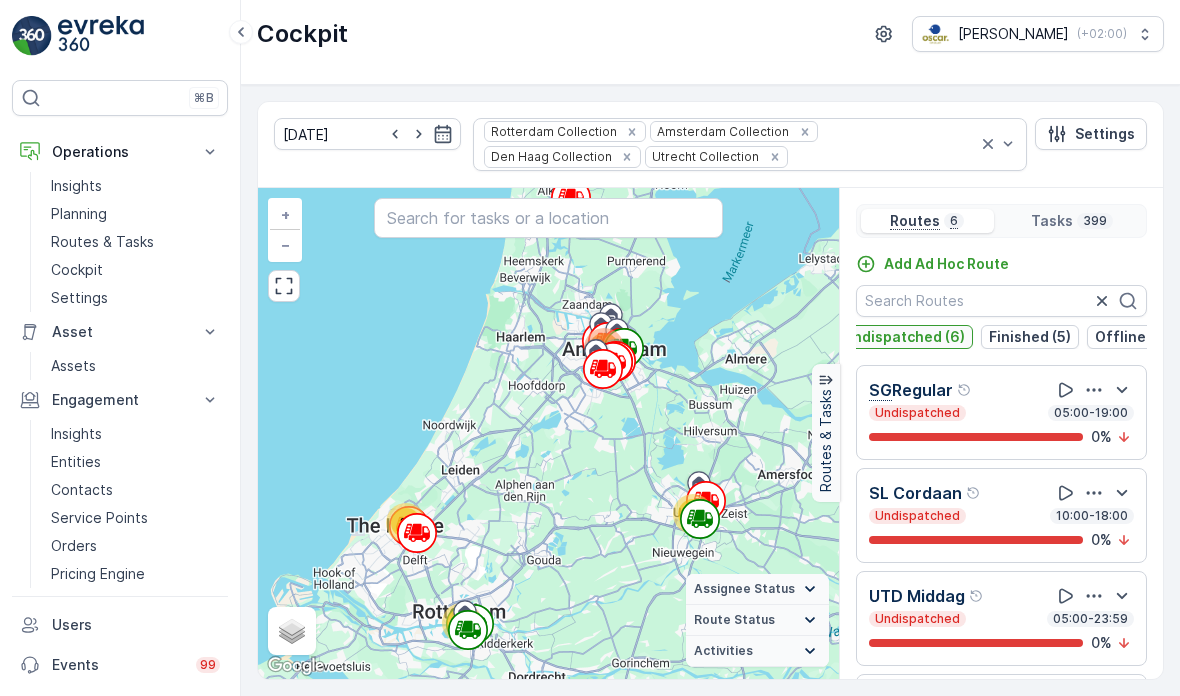 click on "Undispatched   (6)" at bounding box center (904, 337) 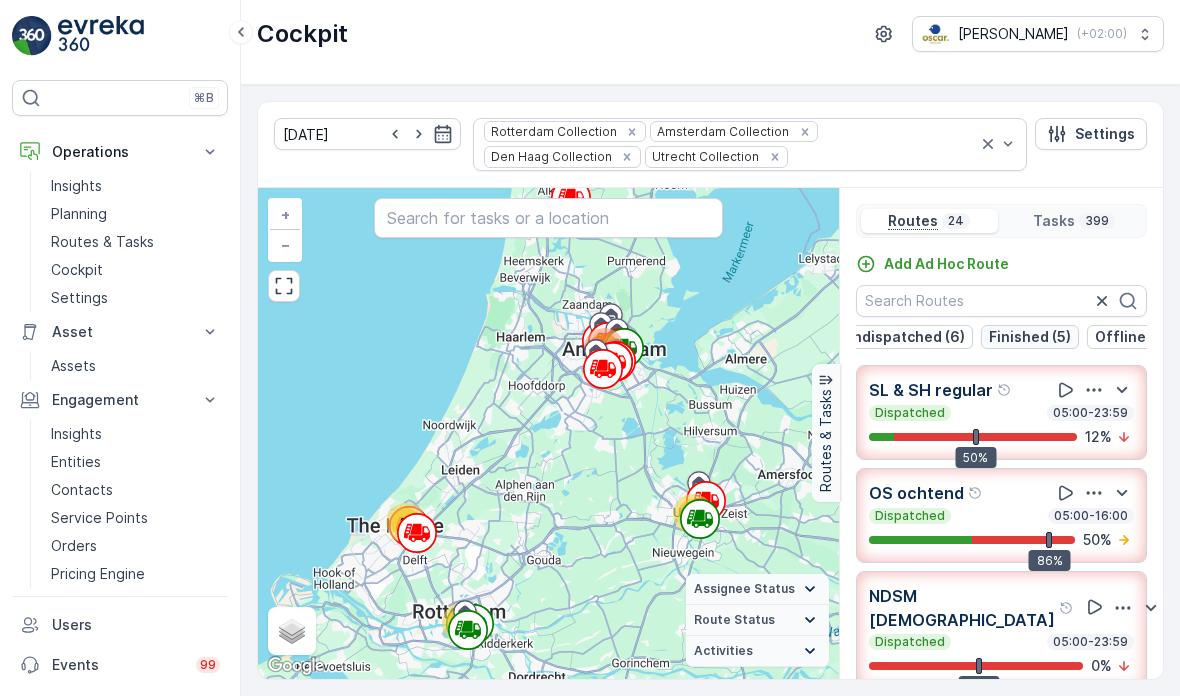 click on "Finished   (5)" at bounding box center (1030, 337) 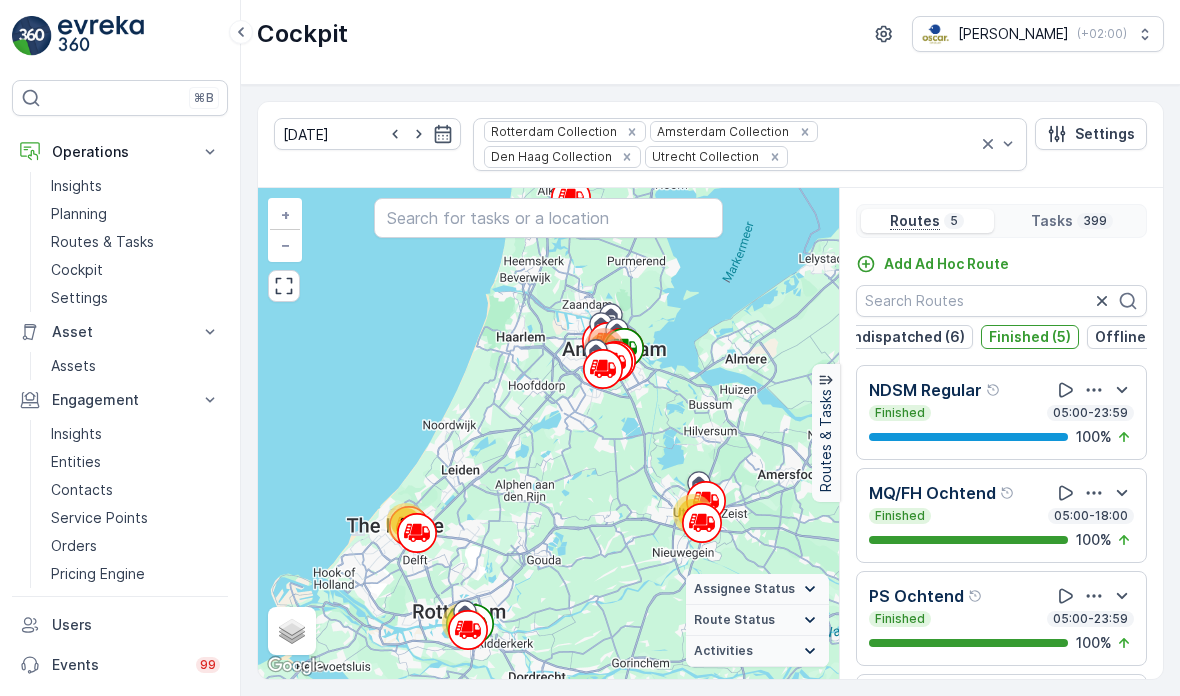 click on "⌘B Operations Insights Planning Routes & Tasks Cockpit Settings Asset Assets Engagement Insights Entities Contacts Service Points Orders Pricing Engine Users Events 99 Reports Documents v 1.46.3 OO oscar.[PERSON_NAME] [PERSON_NAME][EMAIL_ADDRESS][DOMAIN_NAME] Cockpit [PERSON_NAME] ( +02:00 ) [DATE] Rotterdam Collection Amsterdam Collection [GEOGRAPHIC_DATA][PERSON_NAME] Collection Utrecht Collection Settings 54 251 31 63 + −  Satellite  Roadmap  Terrain  Hybrid  Leaflet Keyboard shortcuts Map Data Map data ©2025 GeoBasis-DE/BKG (©2009), Google Map data ©2025 GeoBasis-DE/BKG (©2009), Google 10 km  Click to toggle between metric and imperial units Terms Report a map error Assignee Status On The Move Steady Route Status Upcoming Dispatched Finished Checkin VCR Fail Offline Undispatched Expired Cancelled Activities Start Point End Point Fuel Disposal Break Speed Limit To navigate the map with touch gestures double-tap and hold your finger on the map, then drag the map. Routes & Tasks Routes 5 Tasks 399 Add Ad Hoc Route   (9)" at bounding box center [590, 348] 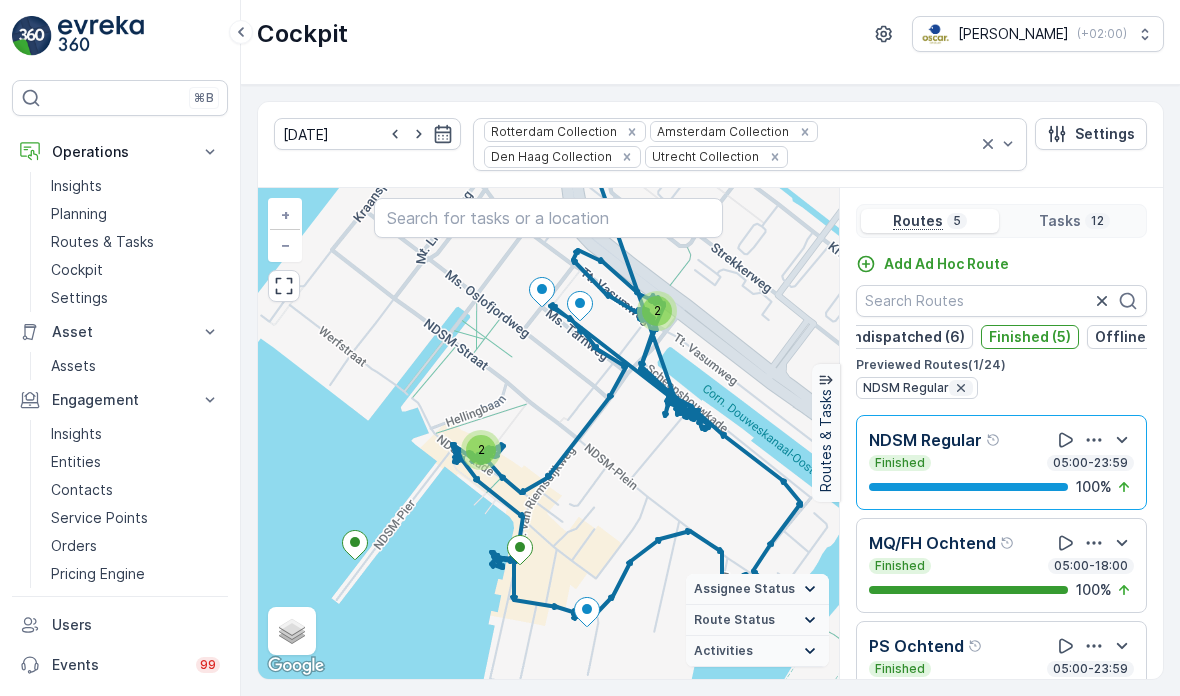 click 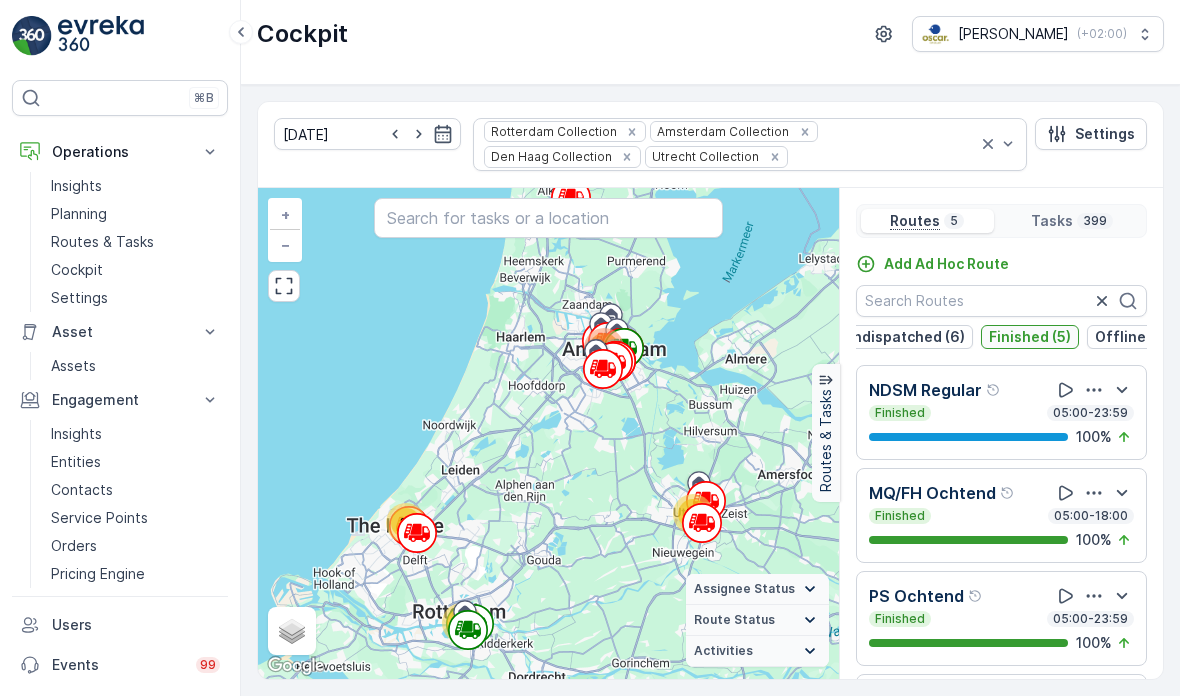 click on "Finished   (5)" at bounding box center [1030, 337] 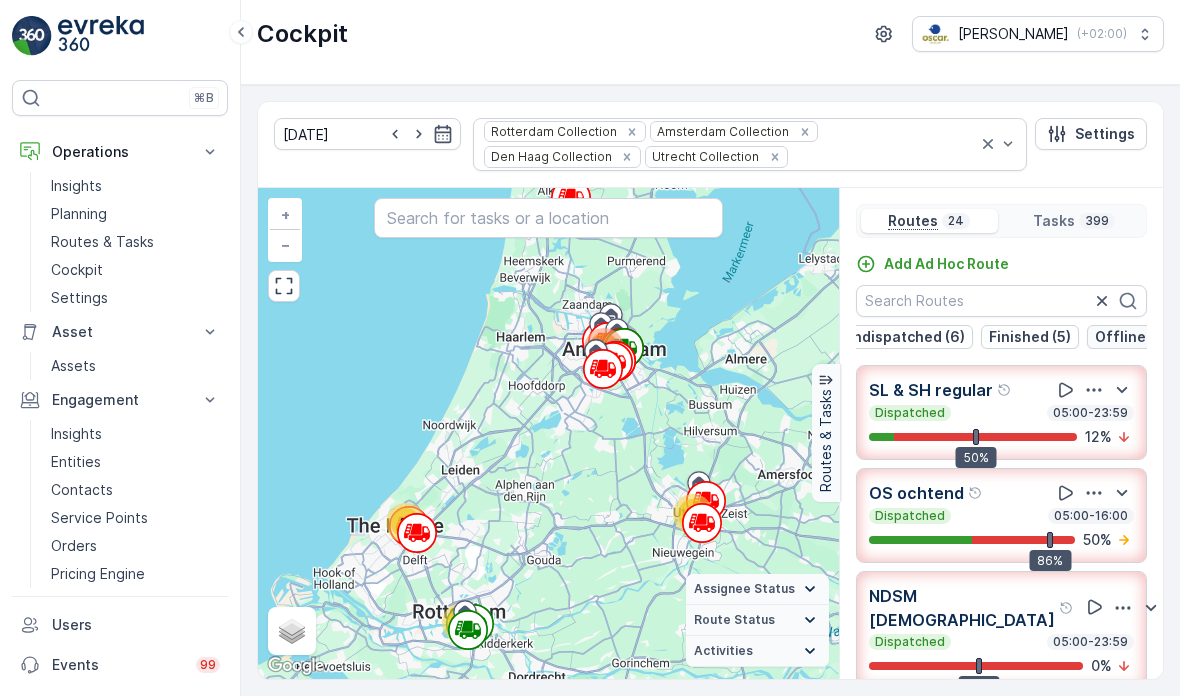 click on "Offline   (4)" at bounding box center [1132, 337] 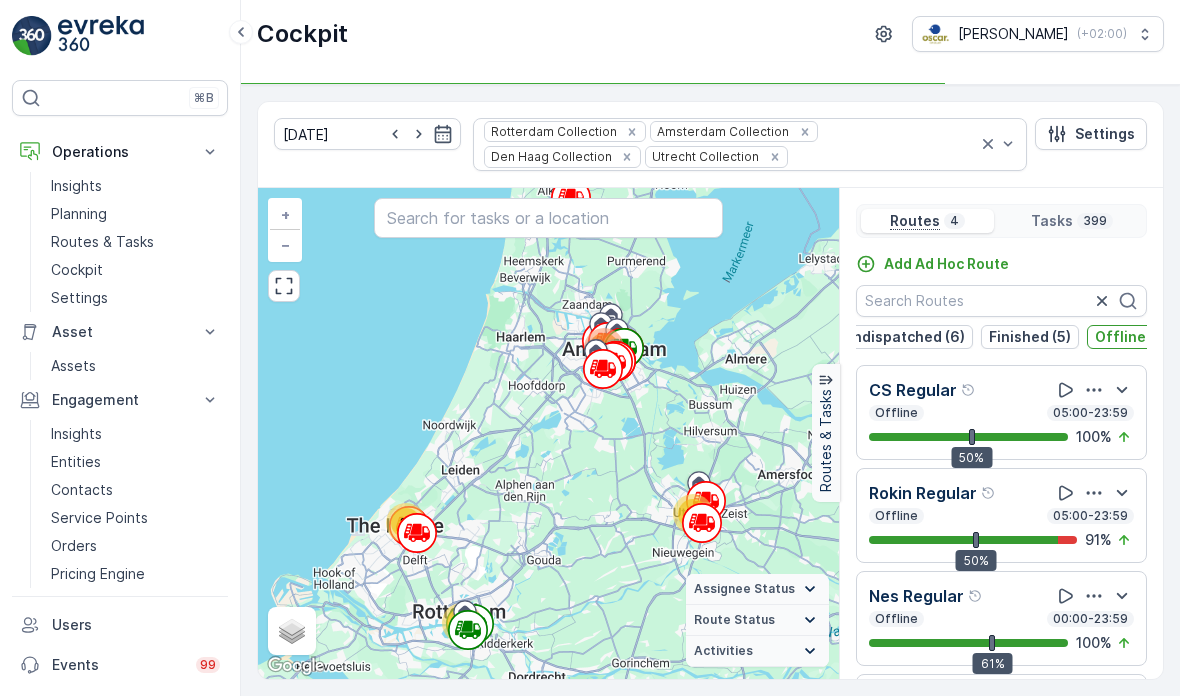 scroll, scrollTop: 25, scrollLeft: 0, axis: vertical 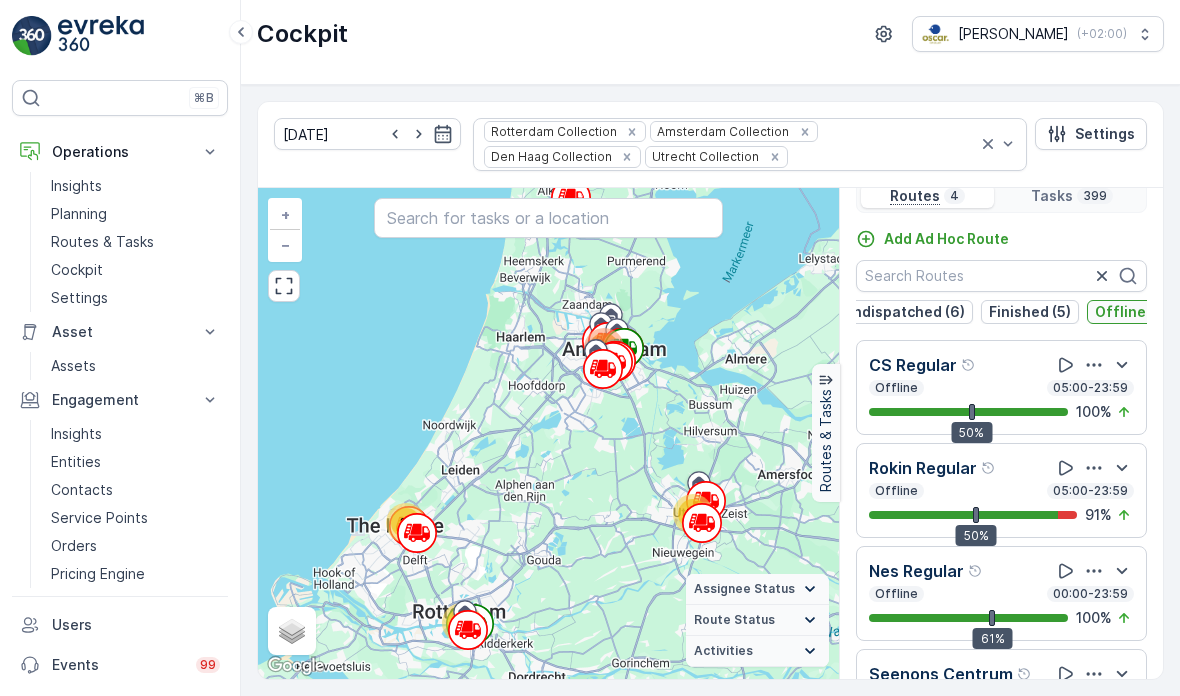 click on "Offline   (4)" at bounding box center [1132, 312] 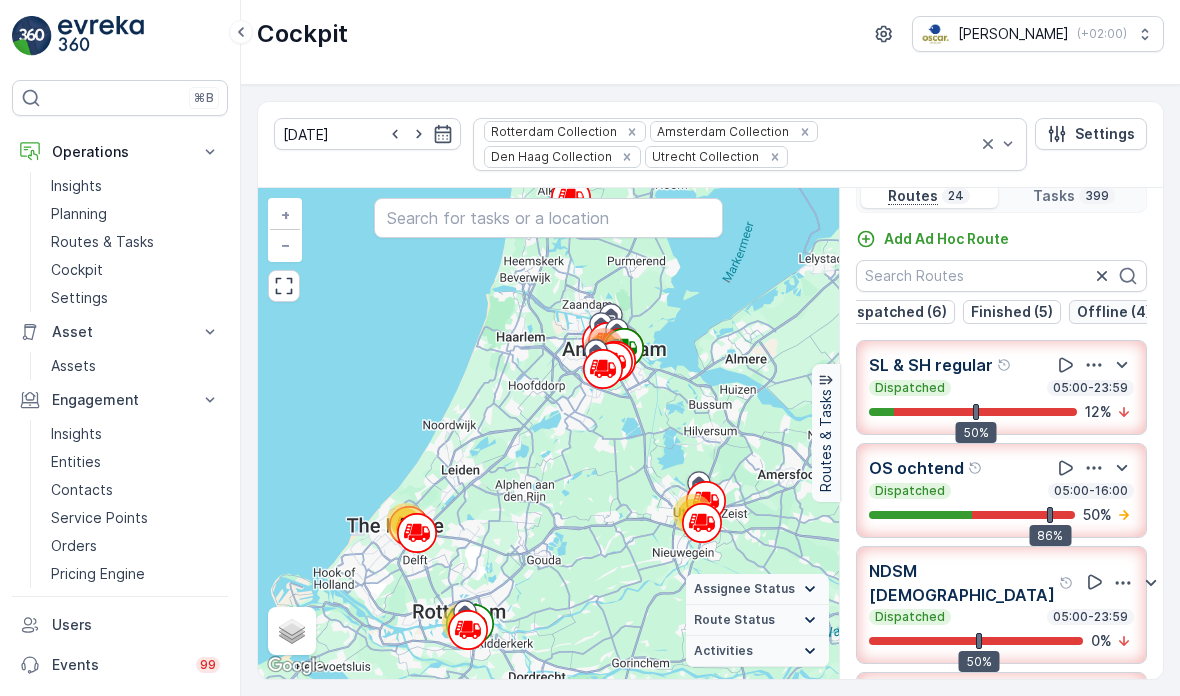 scroll, scrollTop: 0, scrollLeft: 166, axis: horizontal 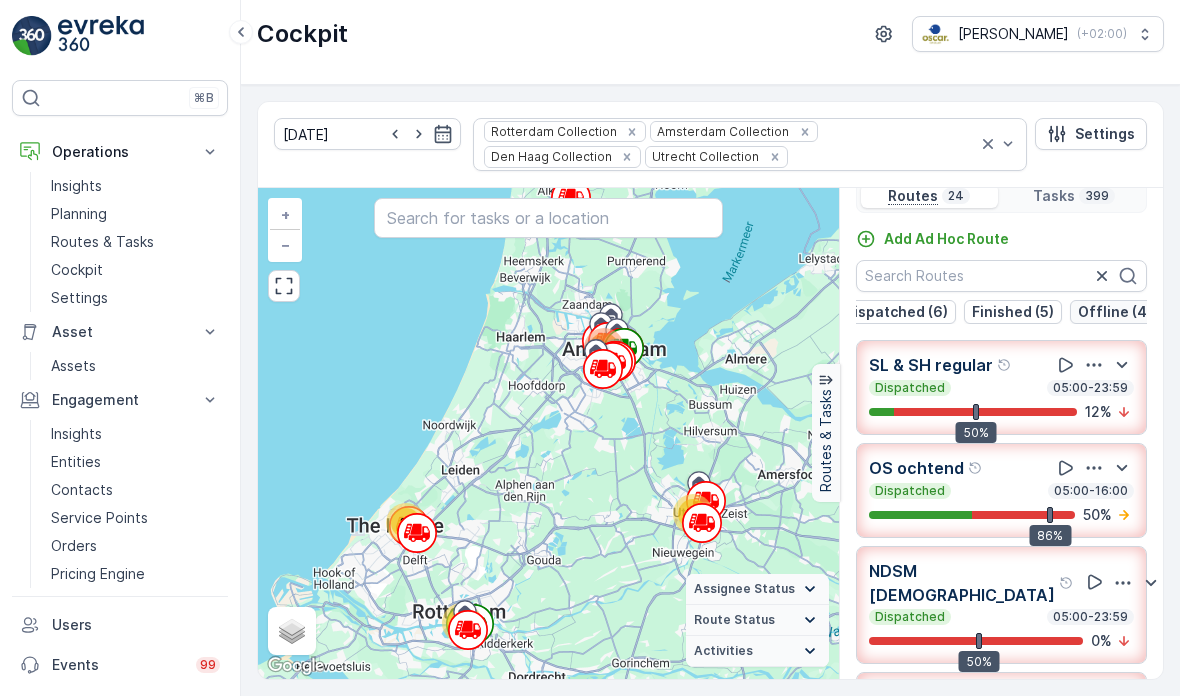 click on "Offline   (4)" at bounding box center [1115, 312] 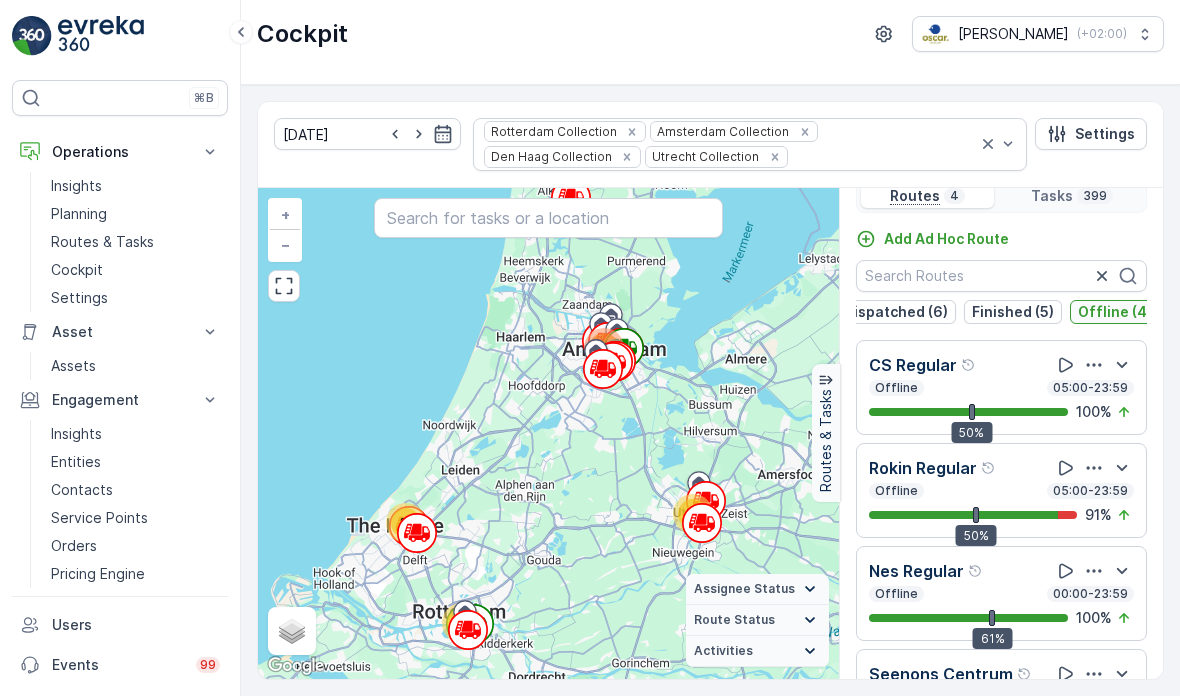 click on "Offline   (4)" at bounding box center (1115, 312) 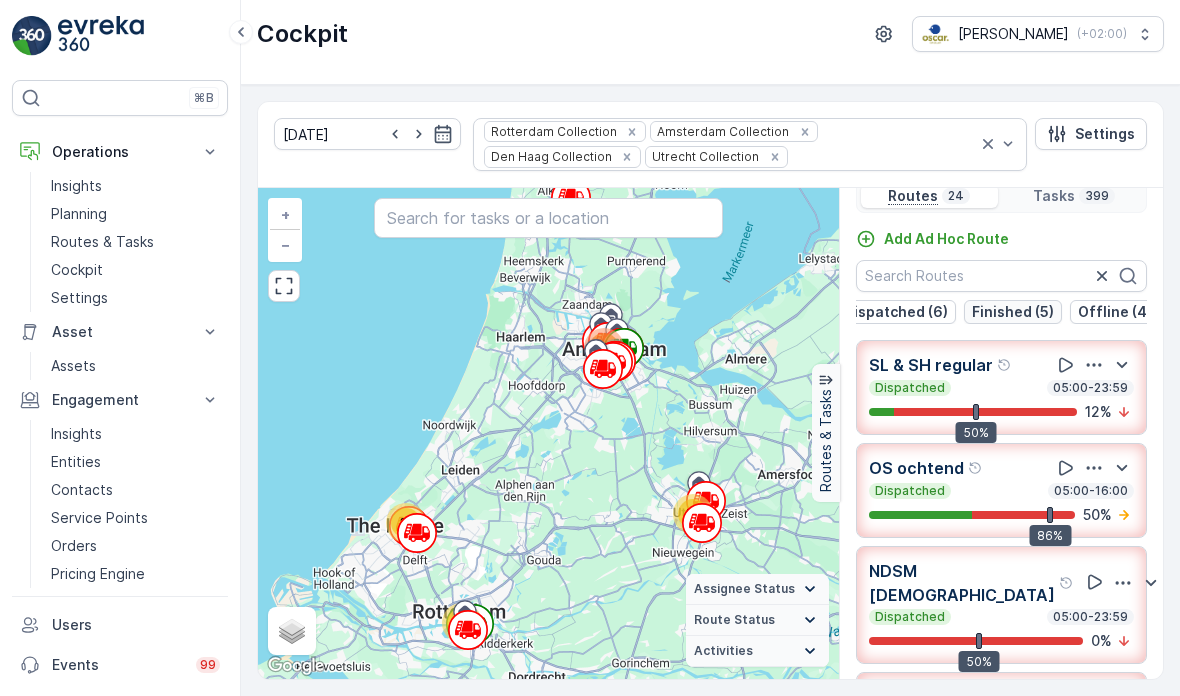 click on "Finished   (5)" at bounding box center (1013, 312) 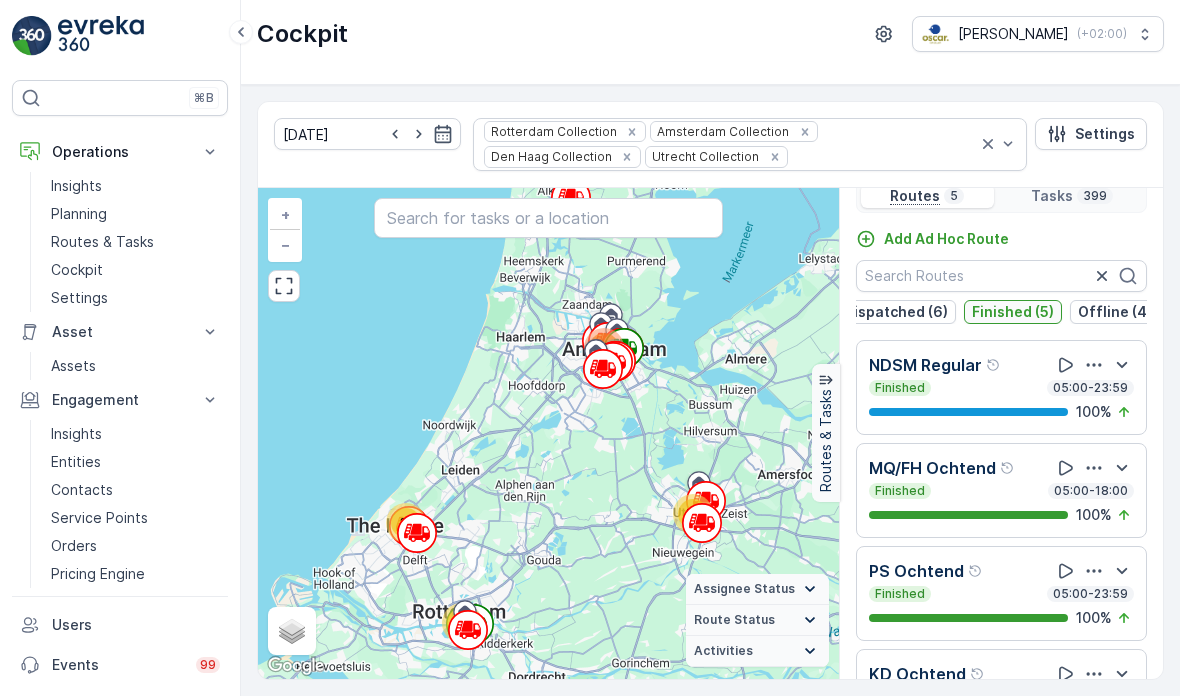 click on "Finished   (5)" at bounding box center (1013, 312) 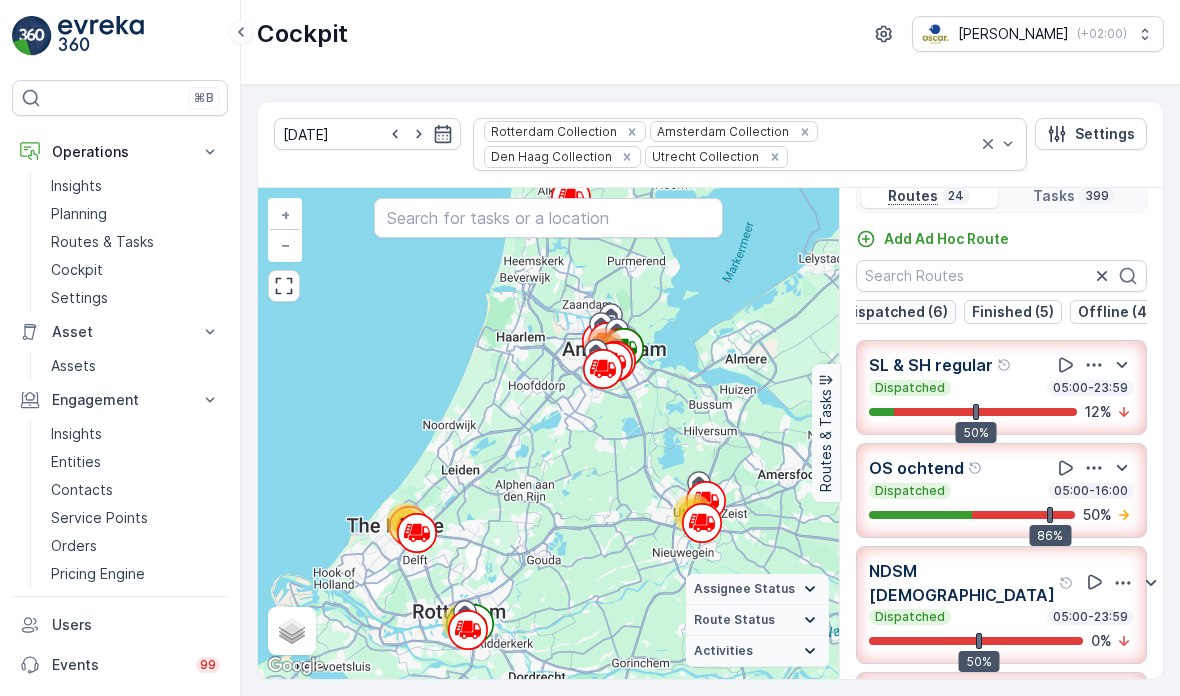 click on "Undispatched   (6)" at bounding box center [887, 312] 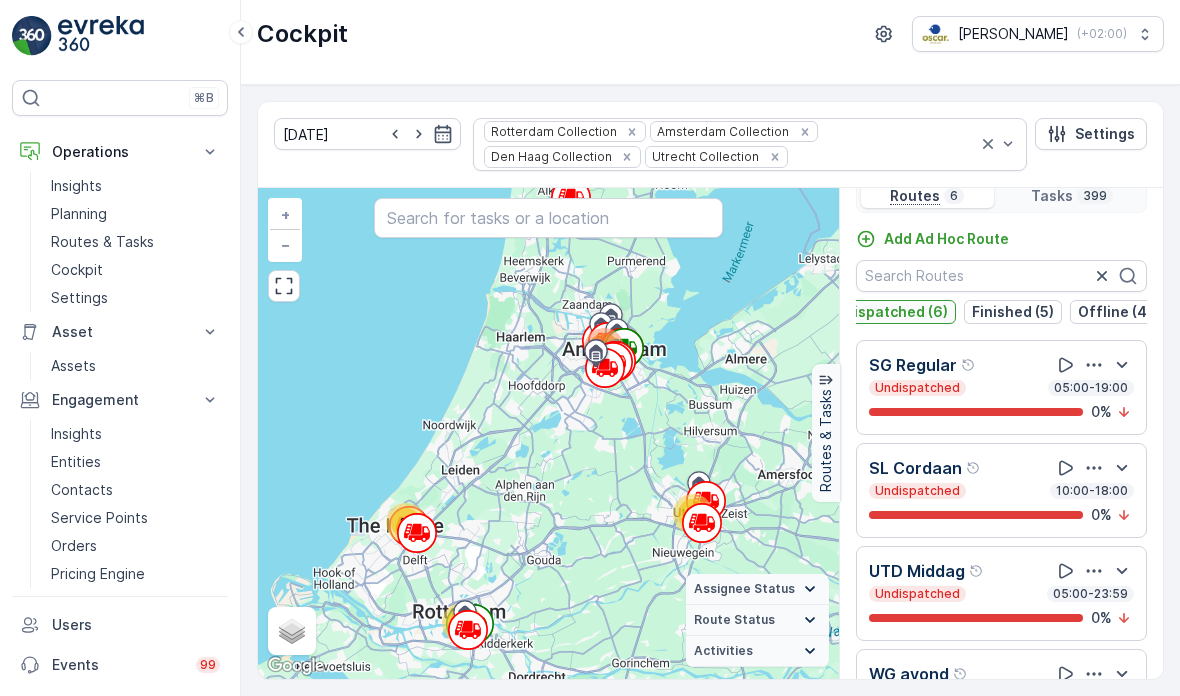scroll, scrollTop: 0, scrollLeft: 0, axis: both 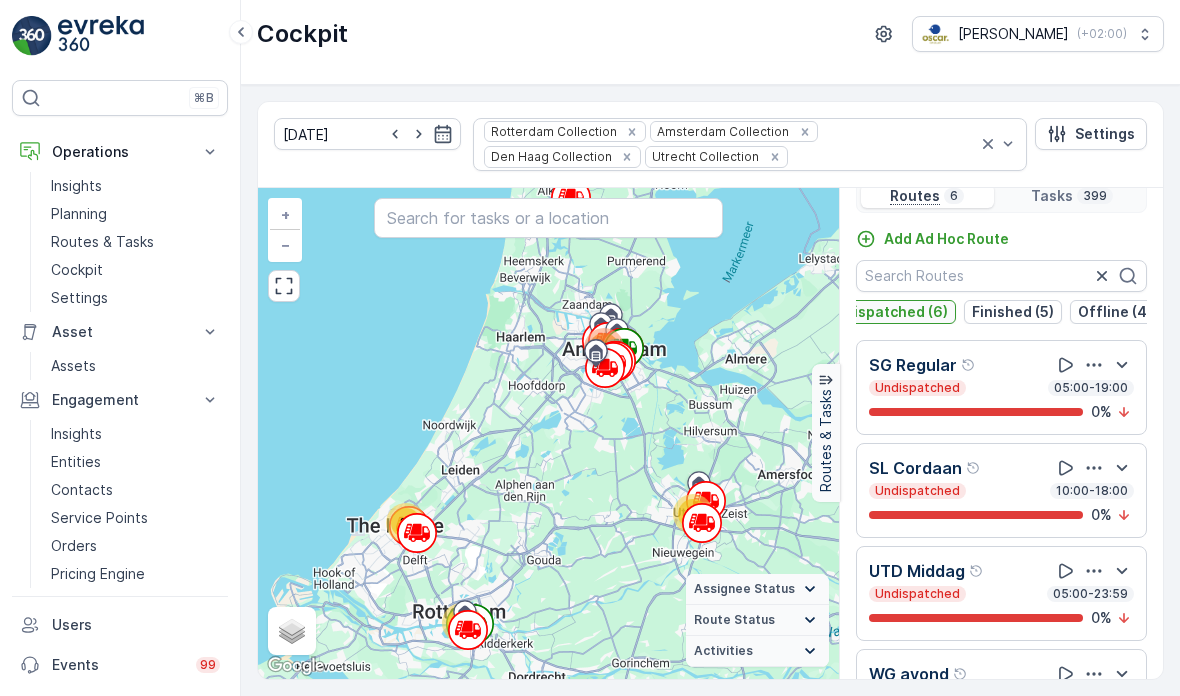 click on "Undispatched   (6)" at bounding box center (887, 312) 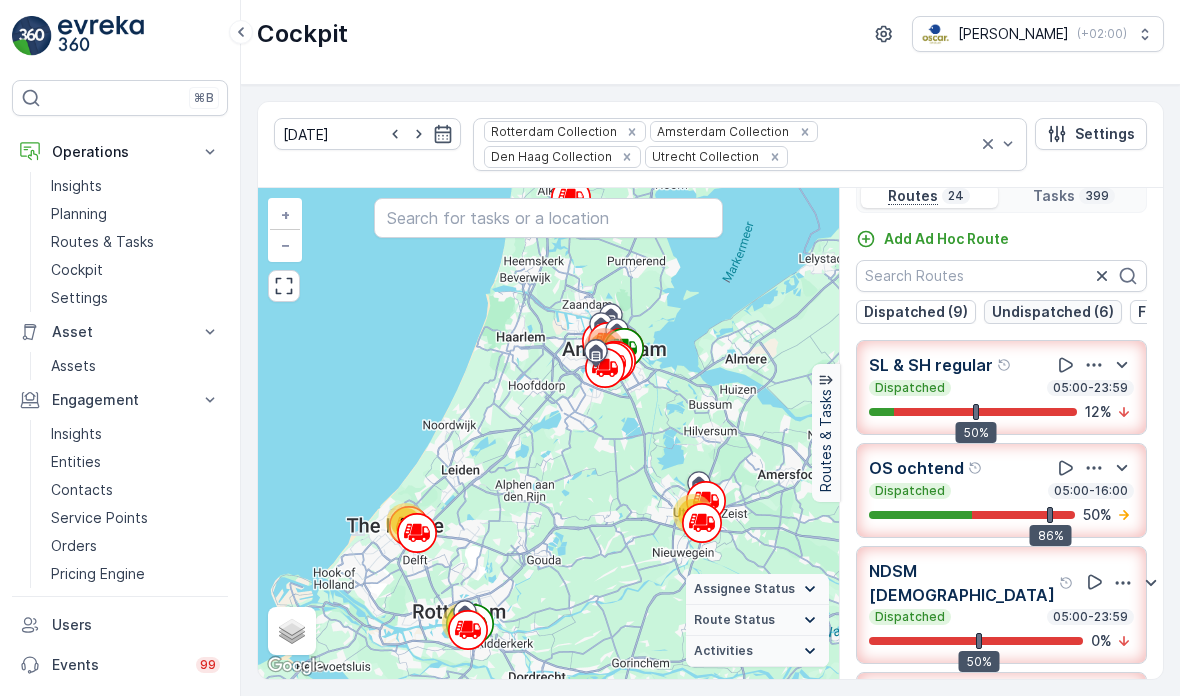 click on "Dispatched   (9)" at bounding box center (916, 312) 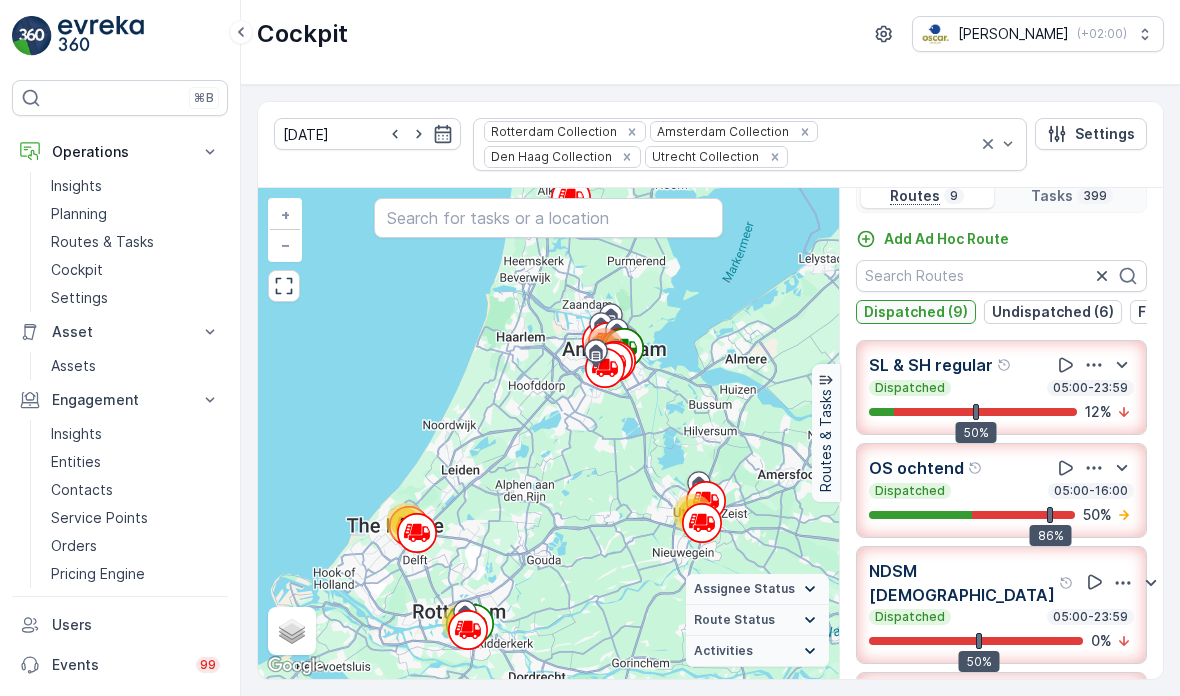 scroll, scrollTop: 0, scrollLeft: 0, axis: both 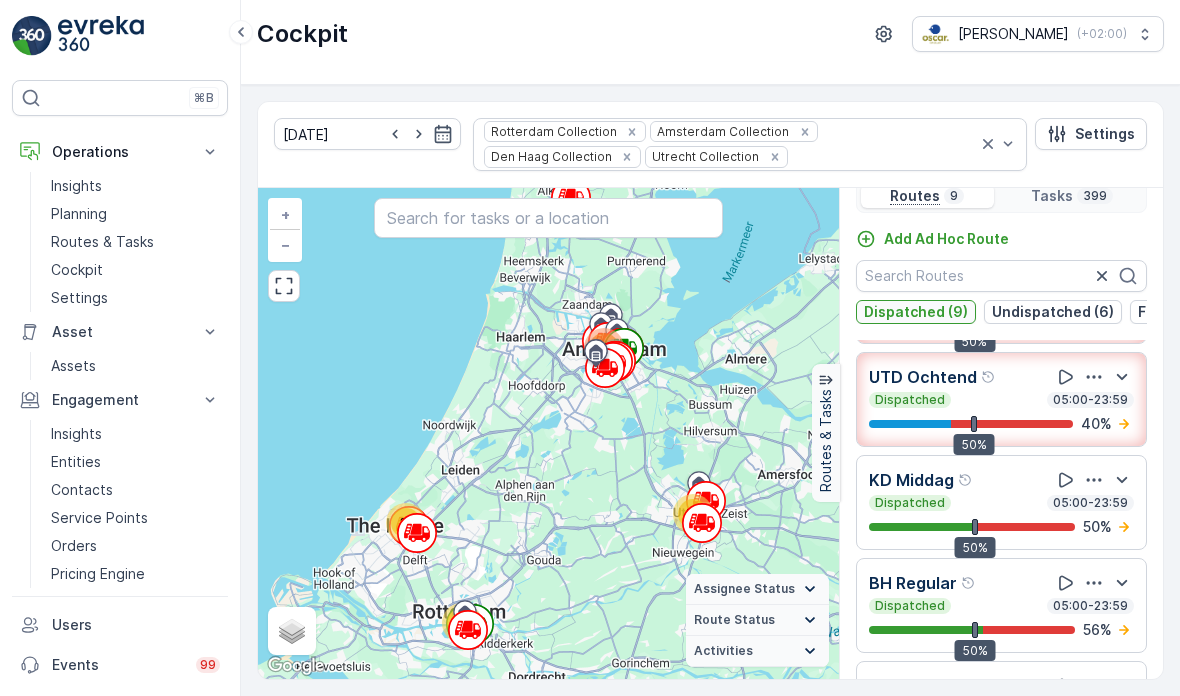 click on "Dispatched   (9)" at bounding box center [916, 312] 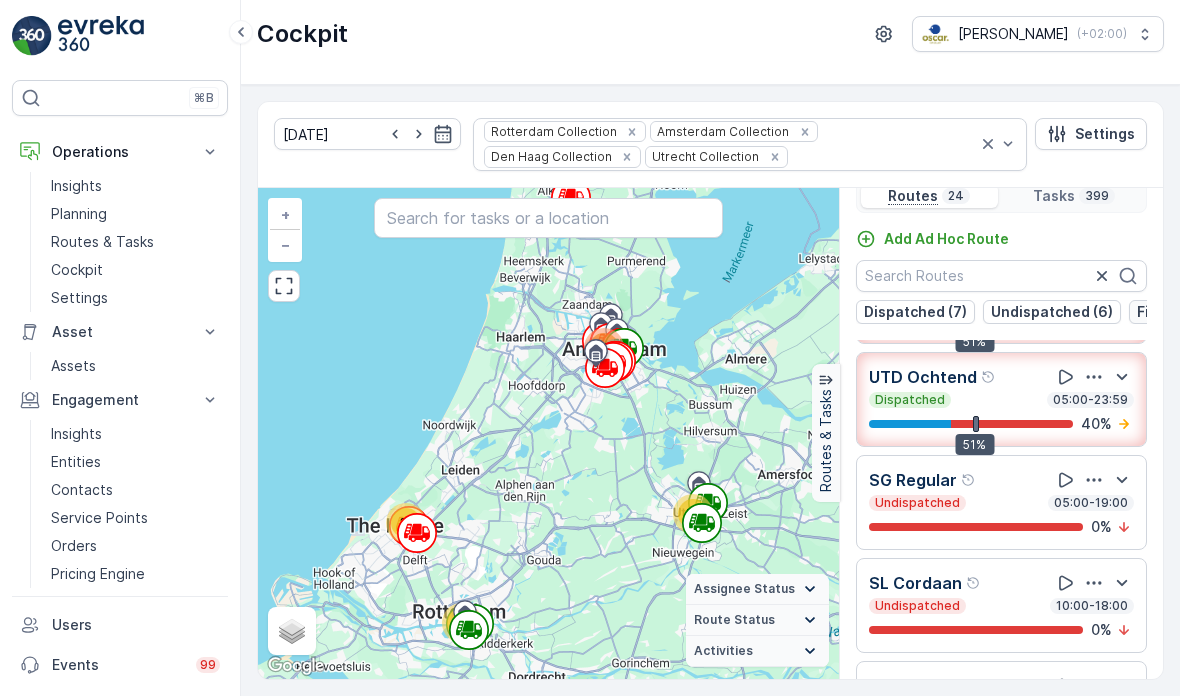 click on "Finished   (6)" at bounding box center (1178, 312) 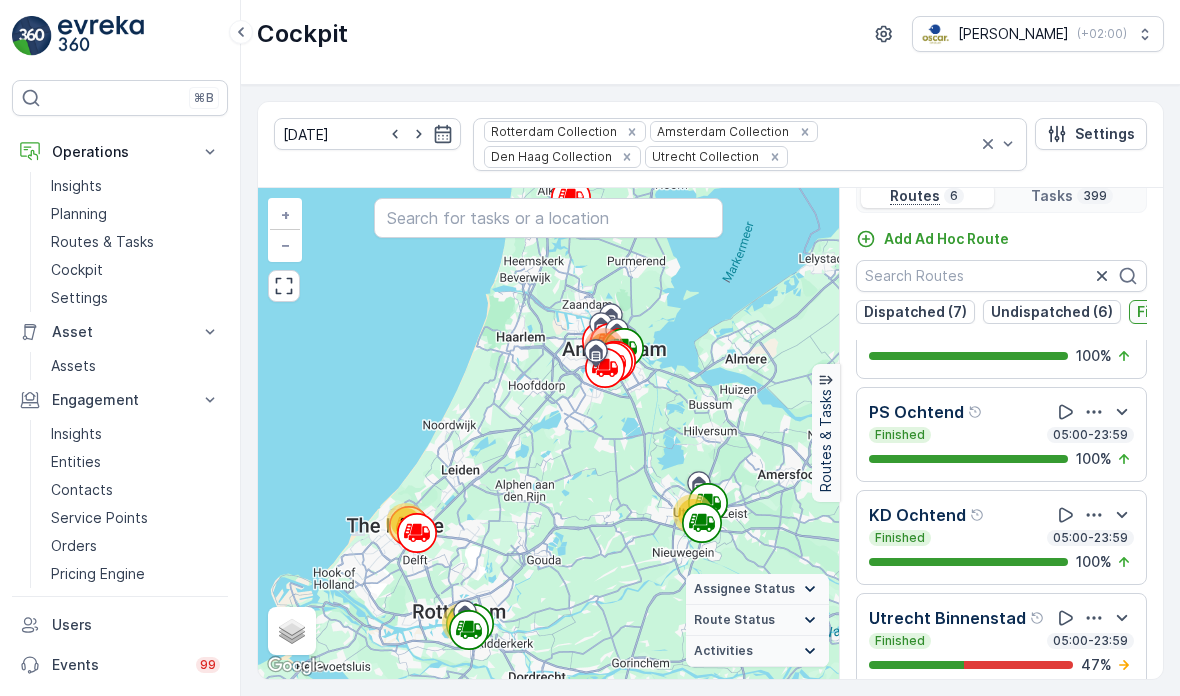 scroll, scrollTop: 181, scrollLeft: 0, axis: vertical 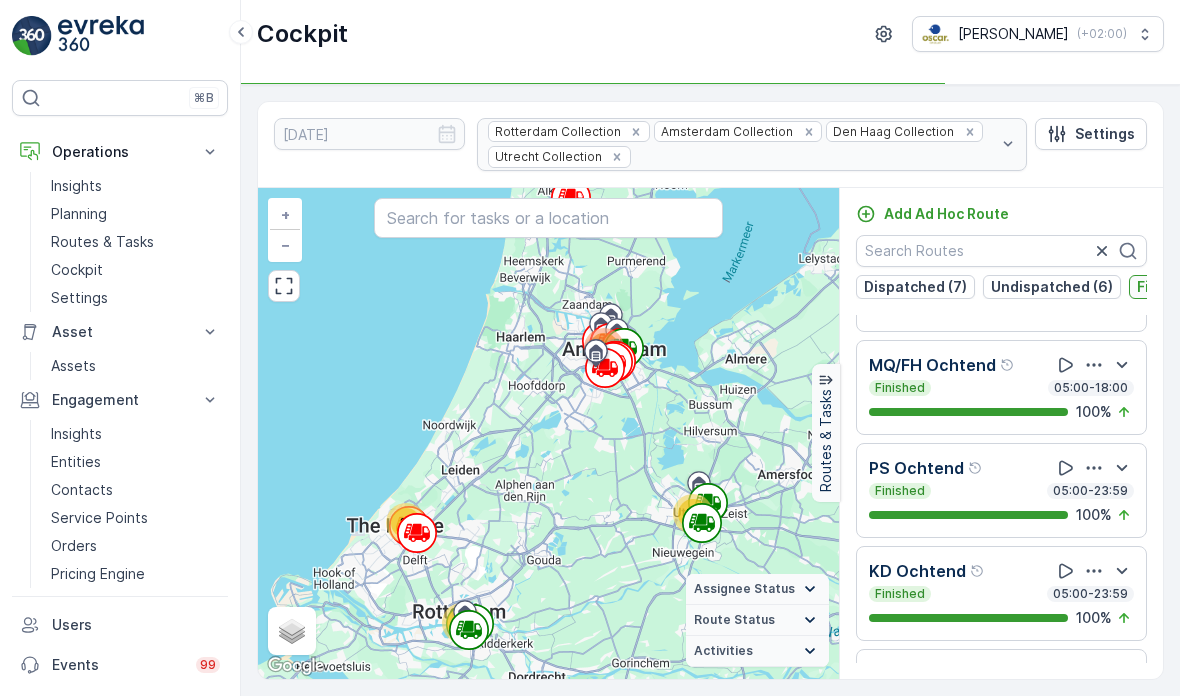 click on "Finished   (6)" at bounding box center (1178, 287) 